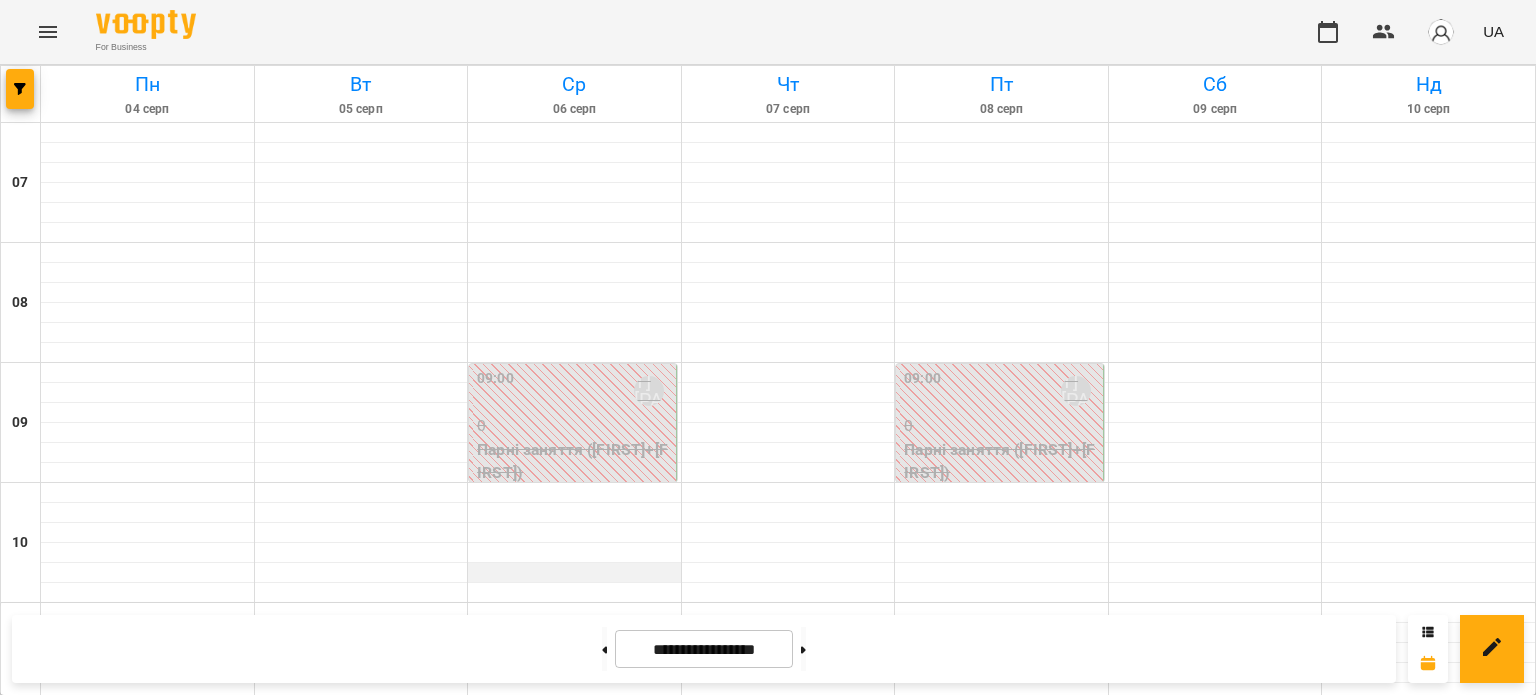 scroll, scrollTop: 0, scrollLeft: 0, axis: both 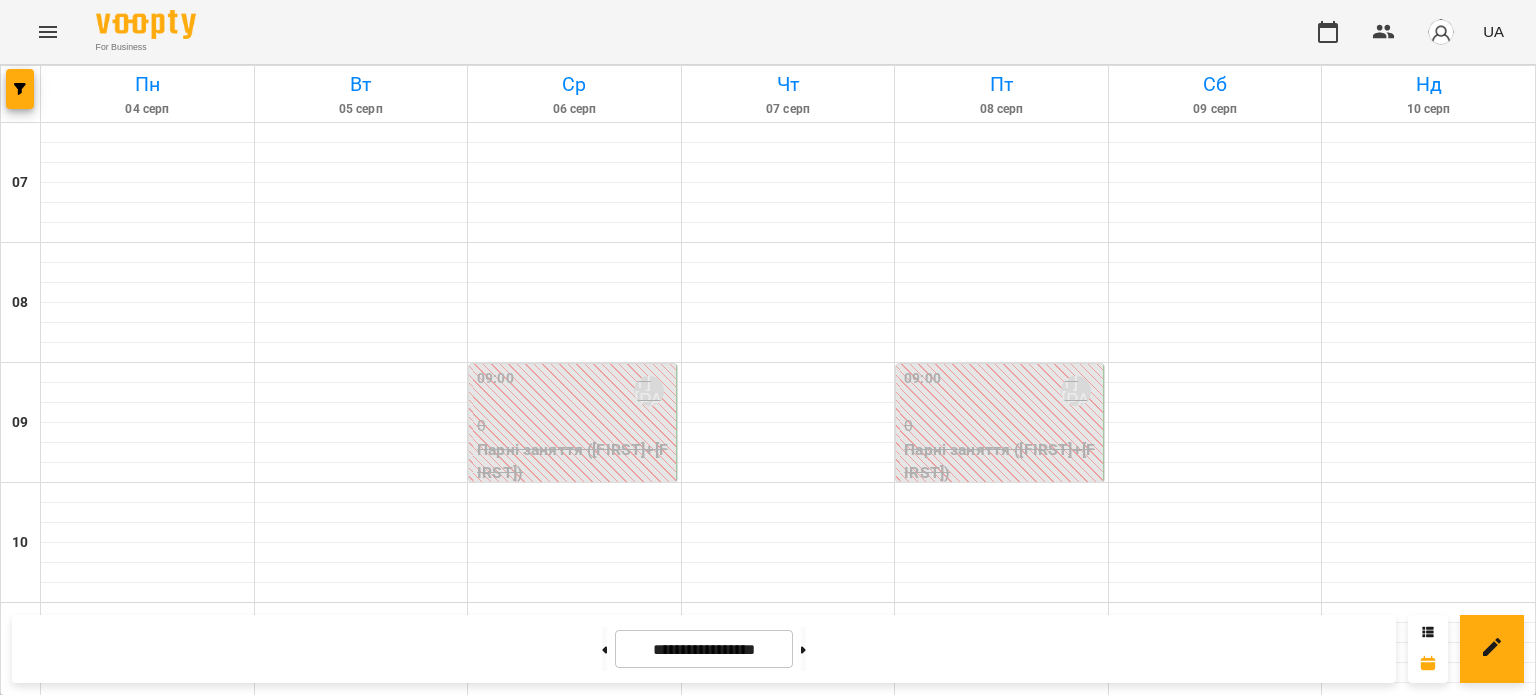 click on "індивідуальні заняття - [LAST] [FIRST] [PATRONYMIC]" at bounding box center [147, 917] 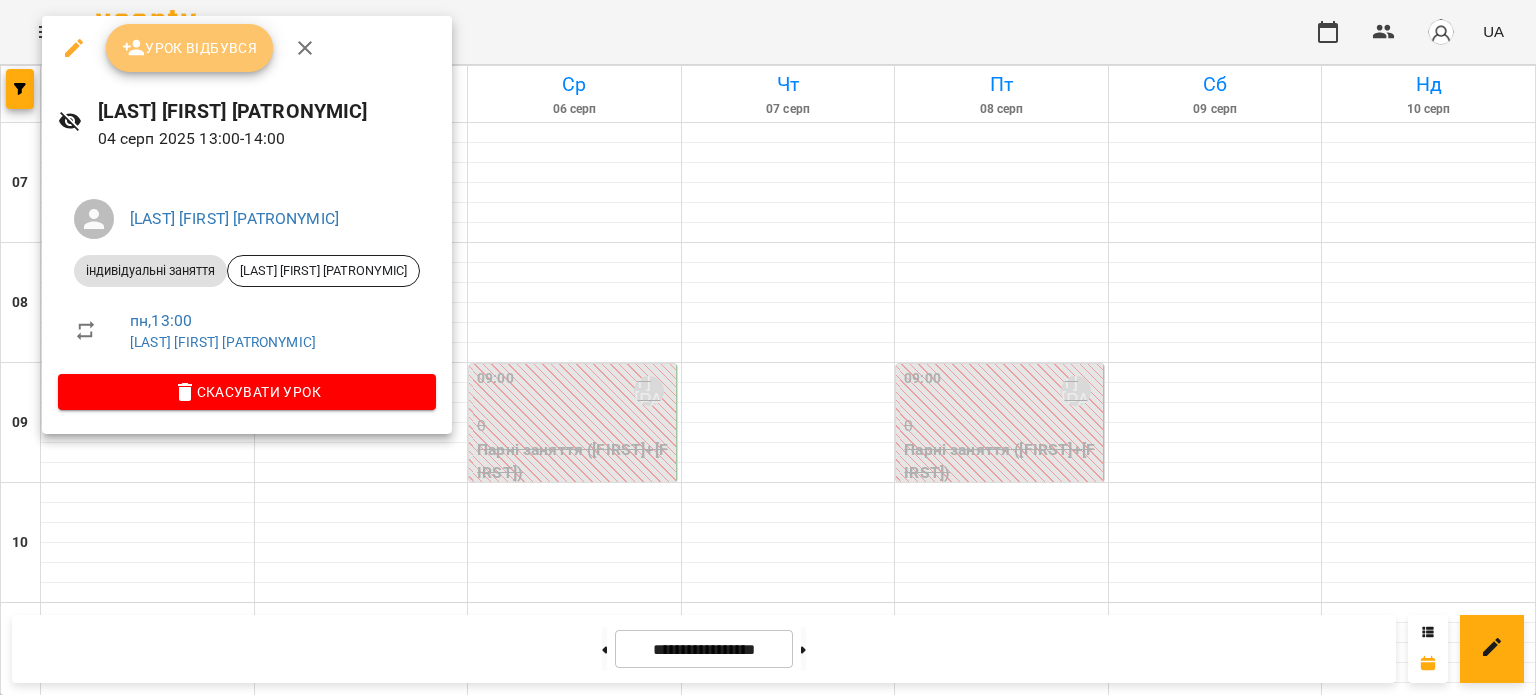 click on "Урок відбувся" at bounding box center (190, 48) 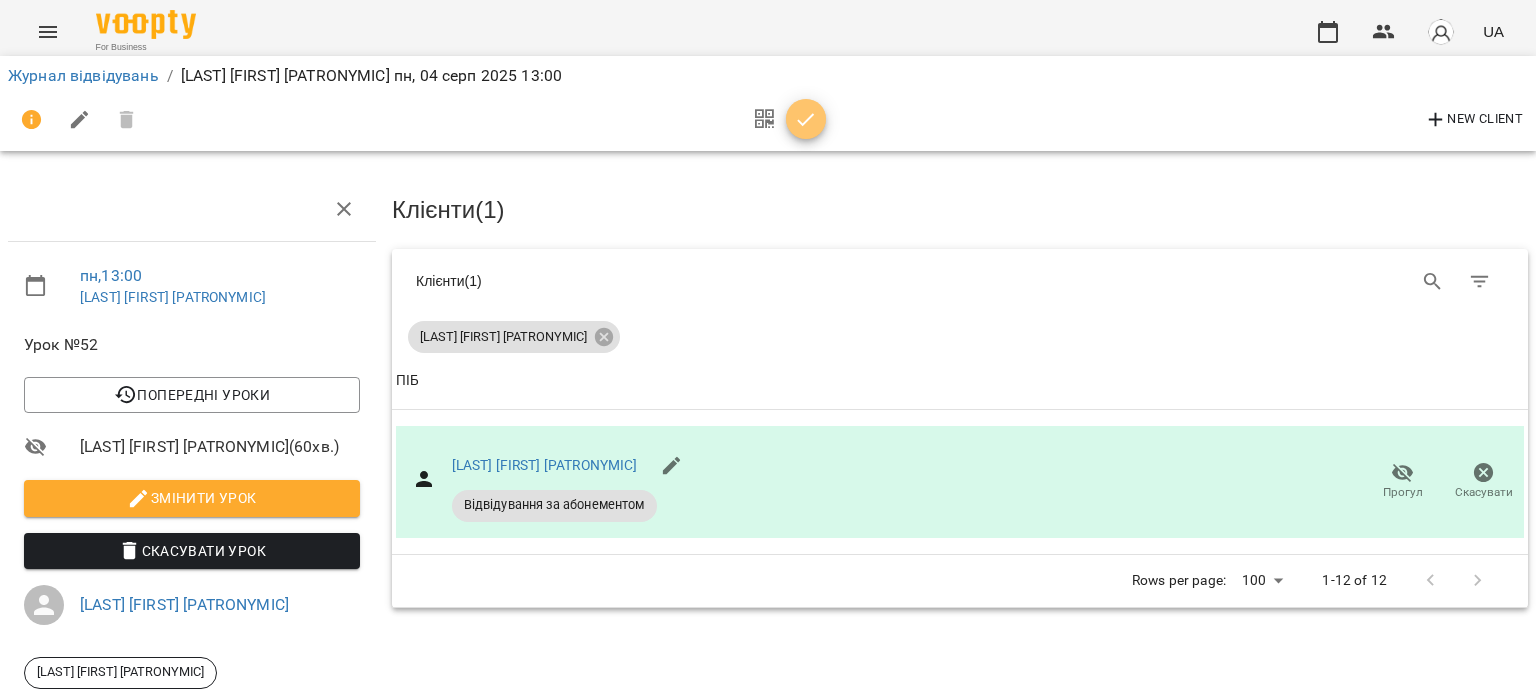 click 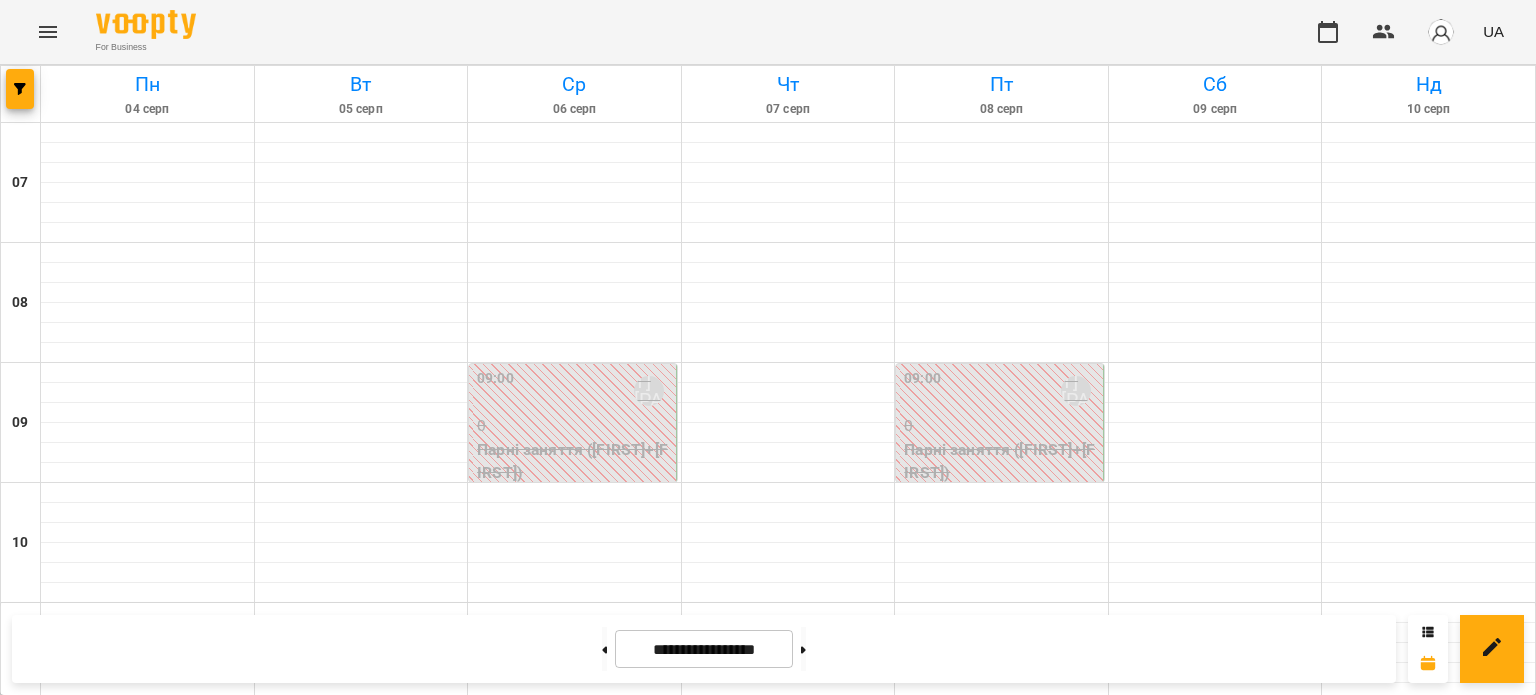 scroll, scrollTop: 1100, scrollLeft: 0, axis: vertical 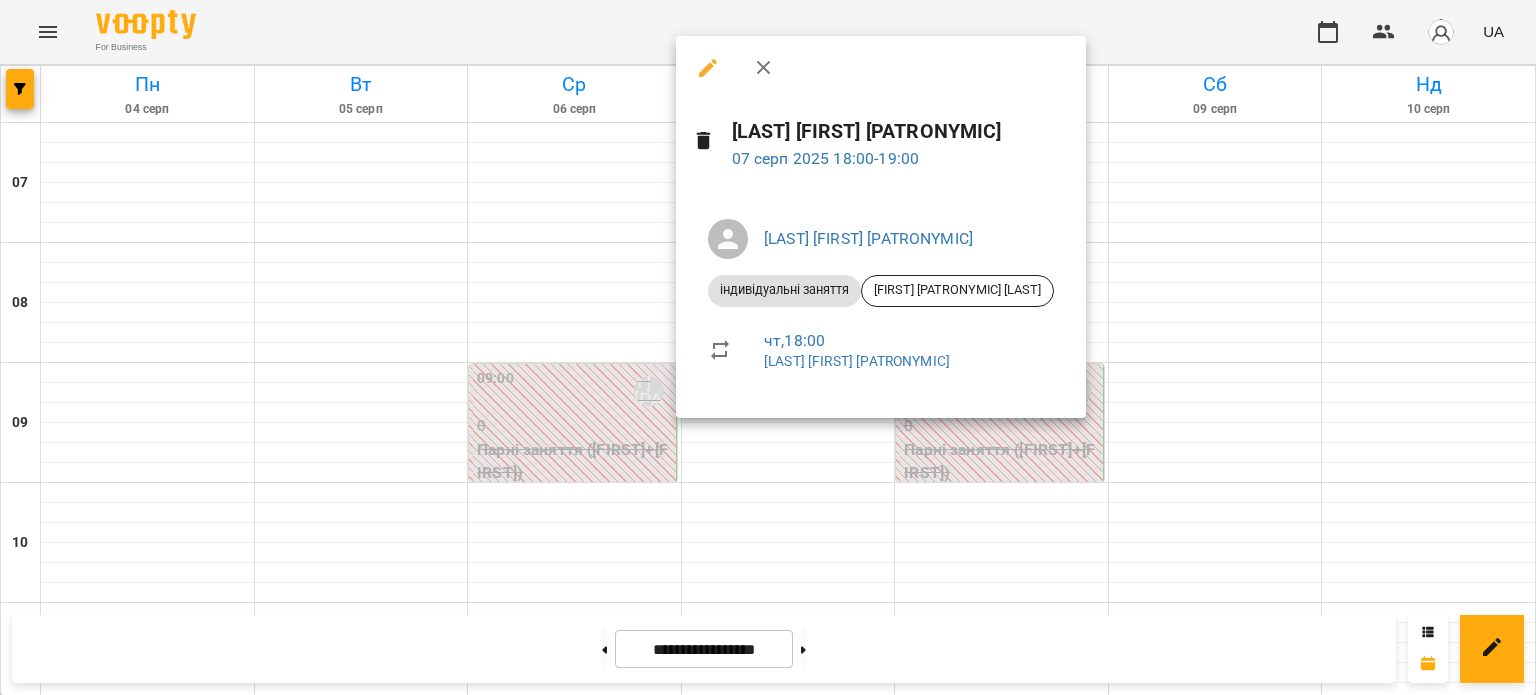 click at bounding box center [768, 347] 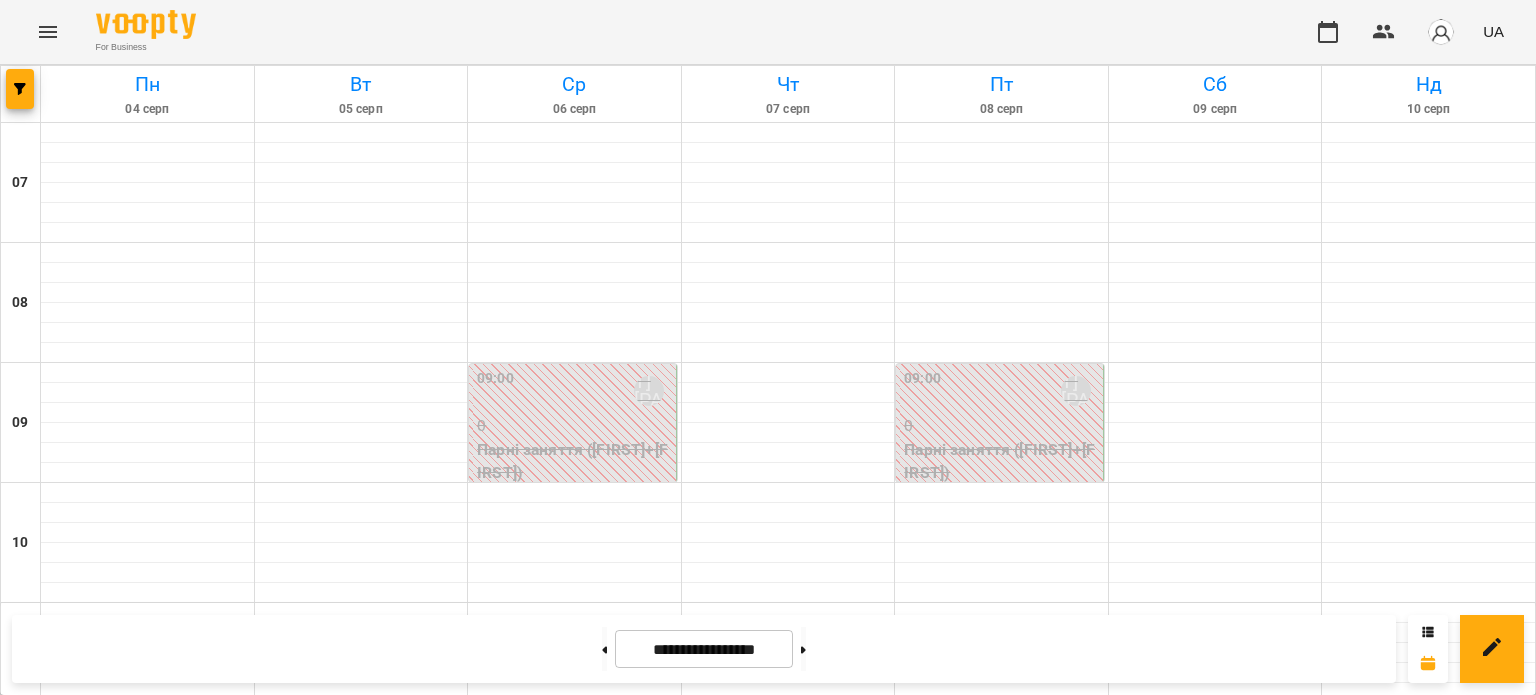 click on "0" at bounding box center [788, 1506] 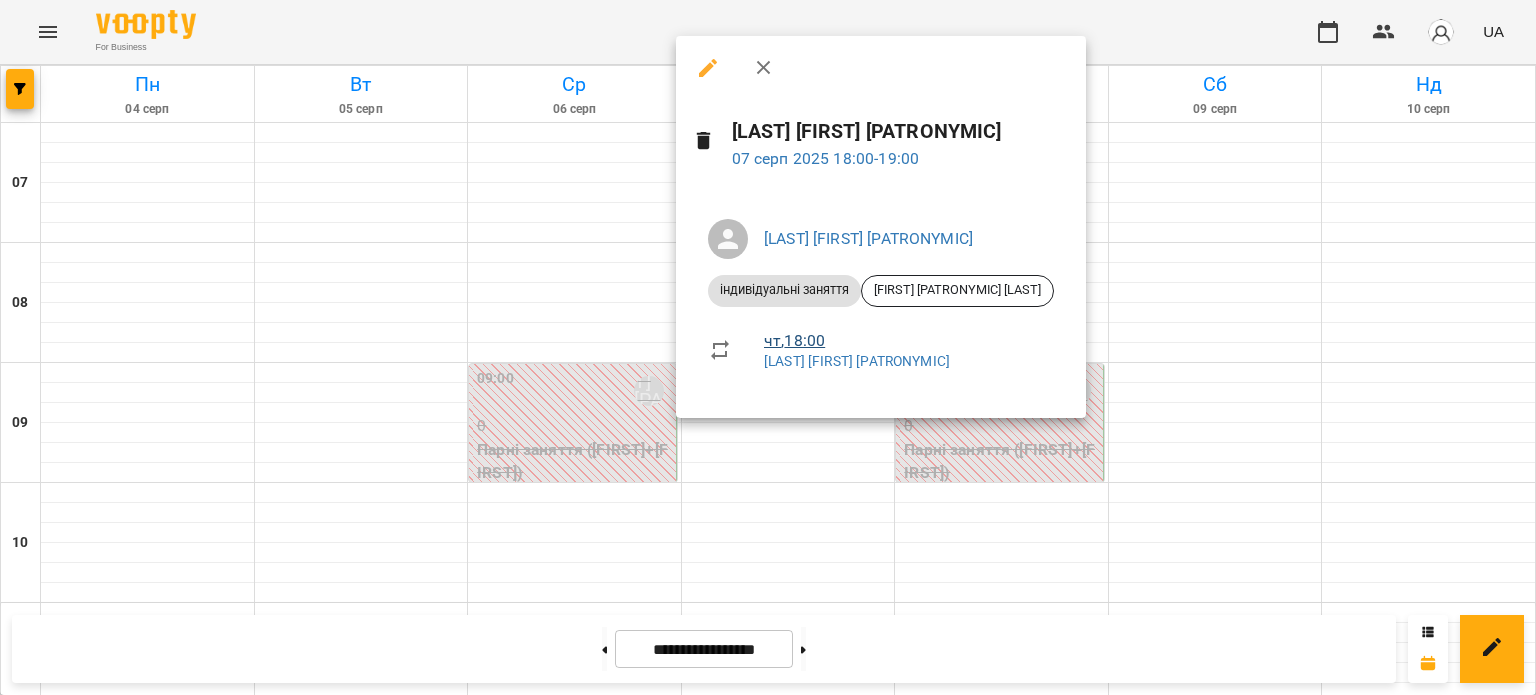 click on "[DAY] , [TIME]" at bounding box center (794, 340) 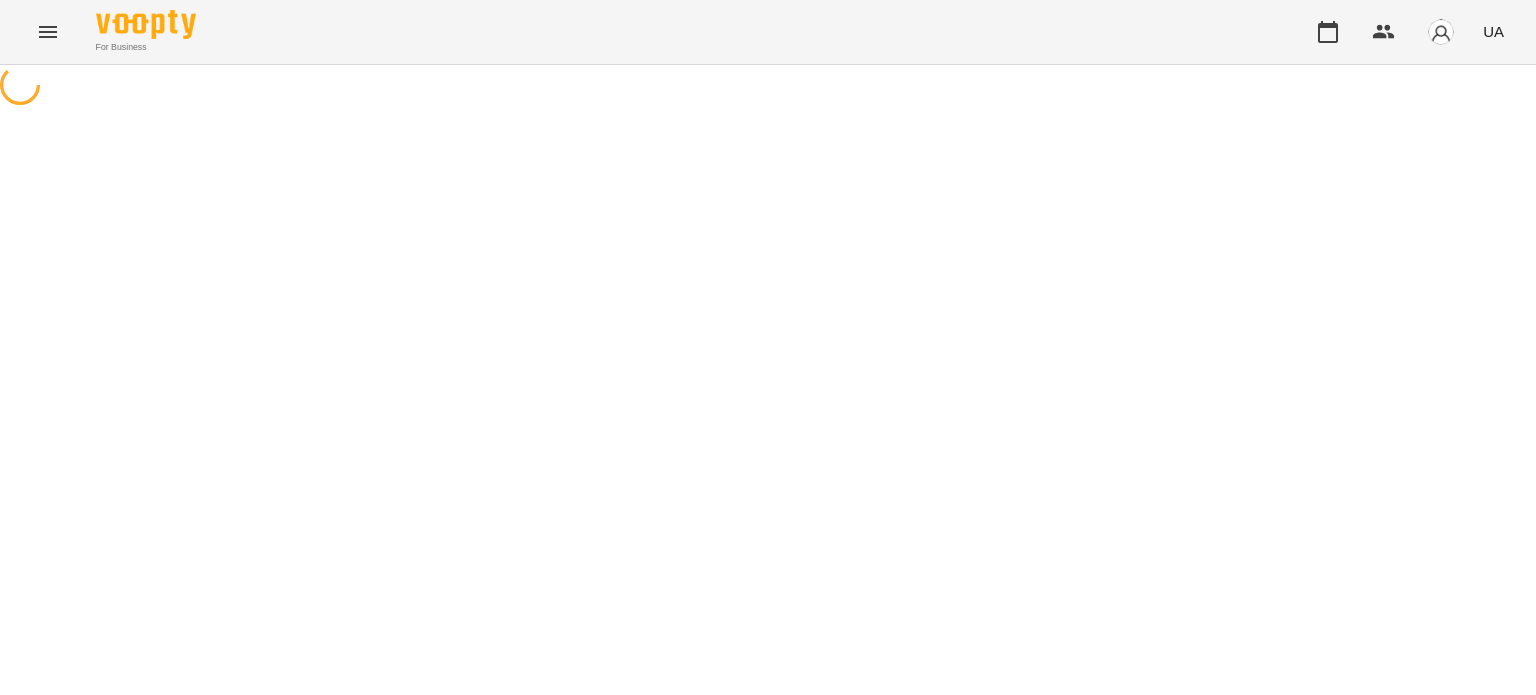 select on "*" 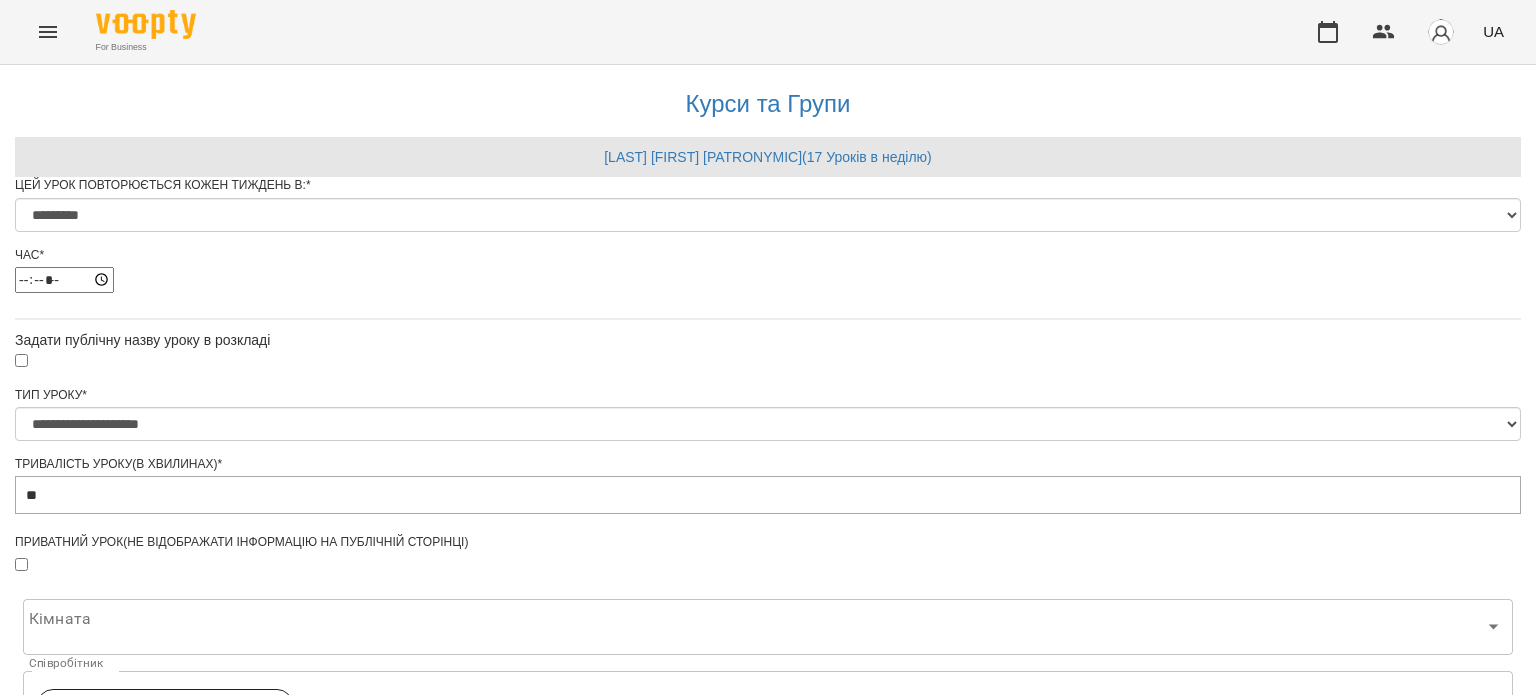 scroll, scrollTop: 100, scrollLeft: 0, axis: vertical 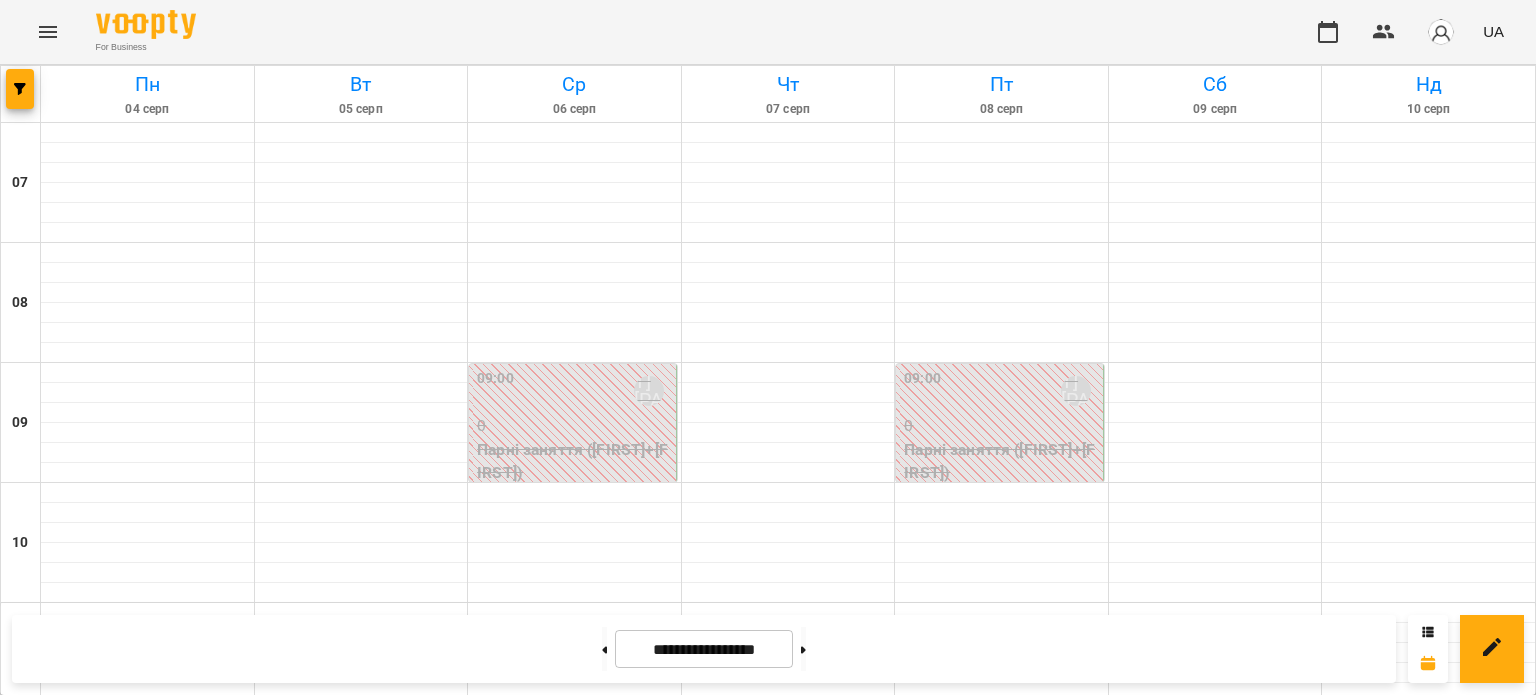 click on "0" at bounding box center (788, 1506) 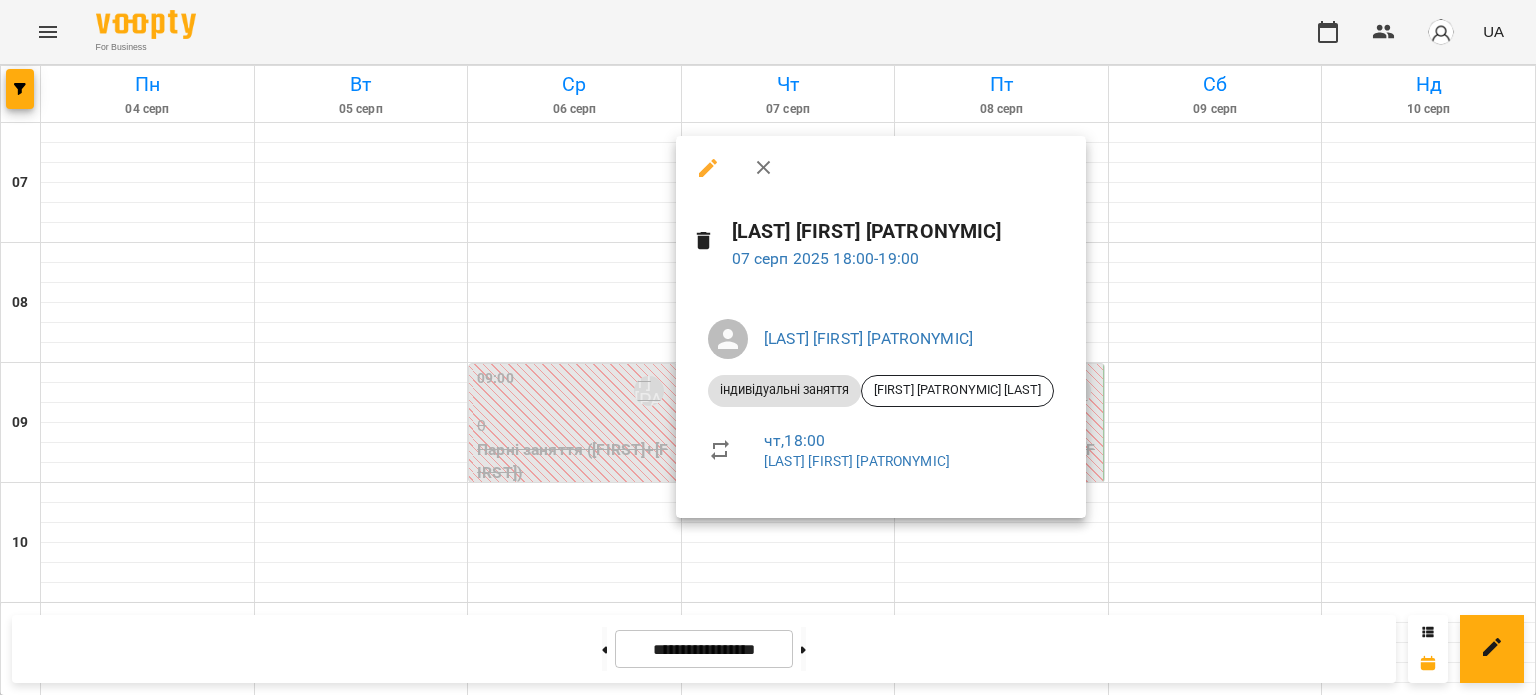 click 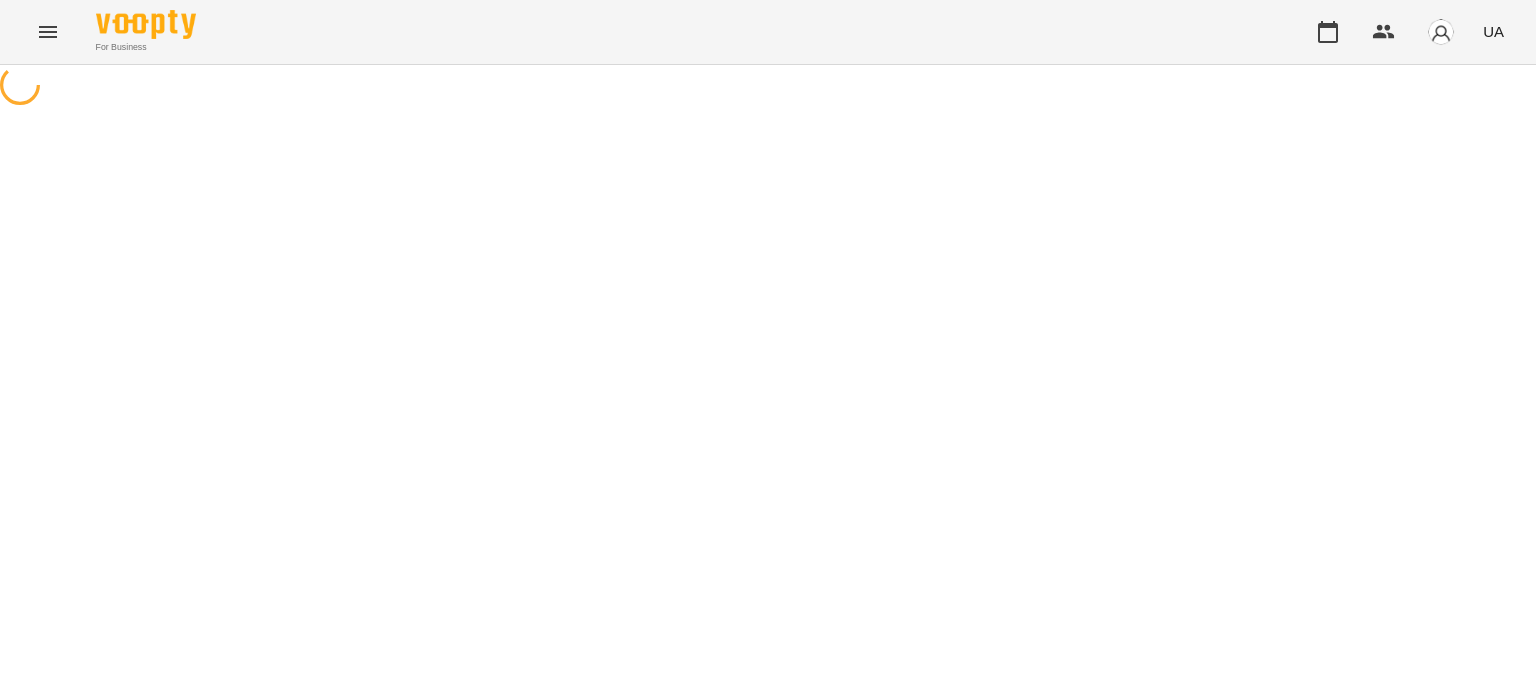 select on "**********" 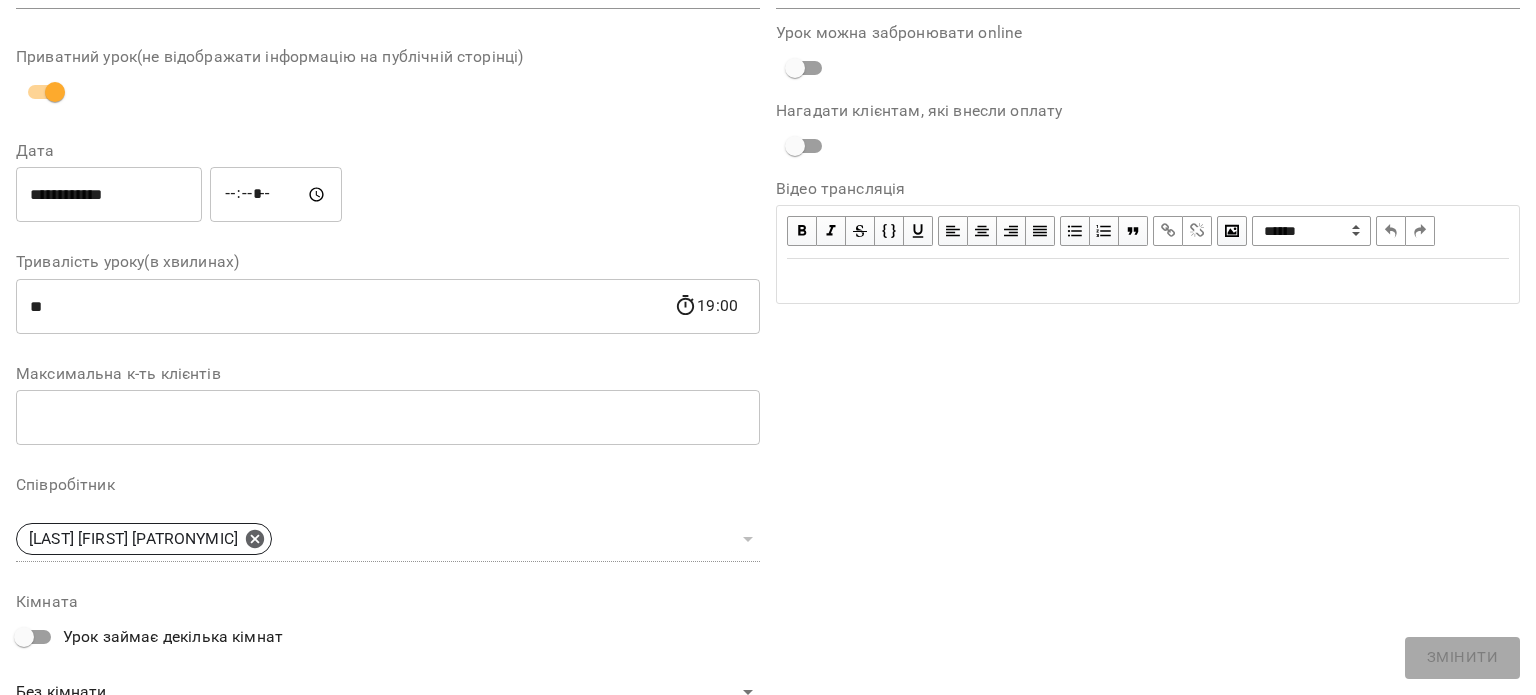 scroll, scrollTop: 0, scrollLeft: 0, axis: both 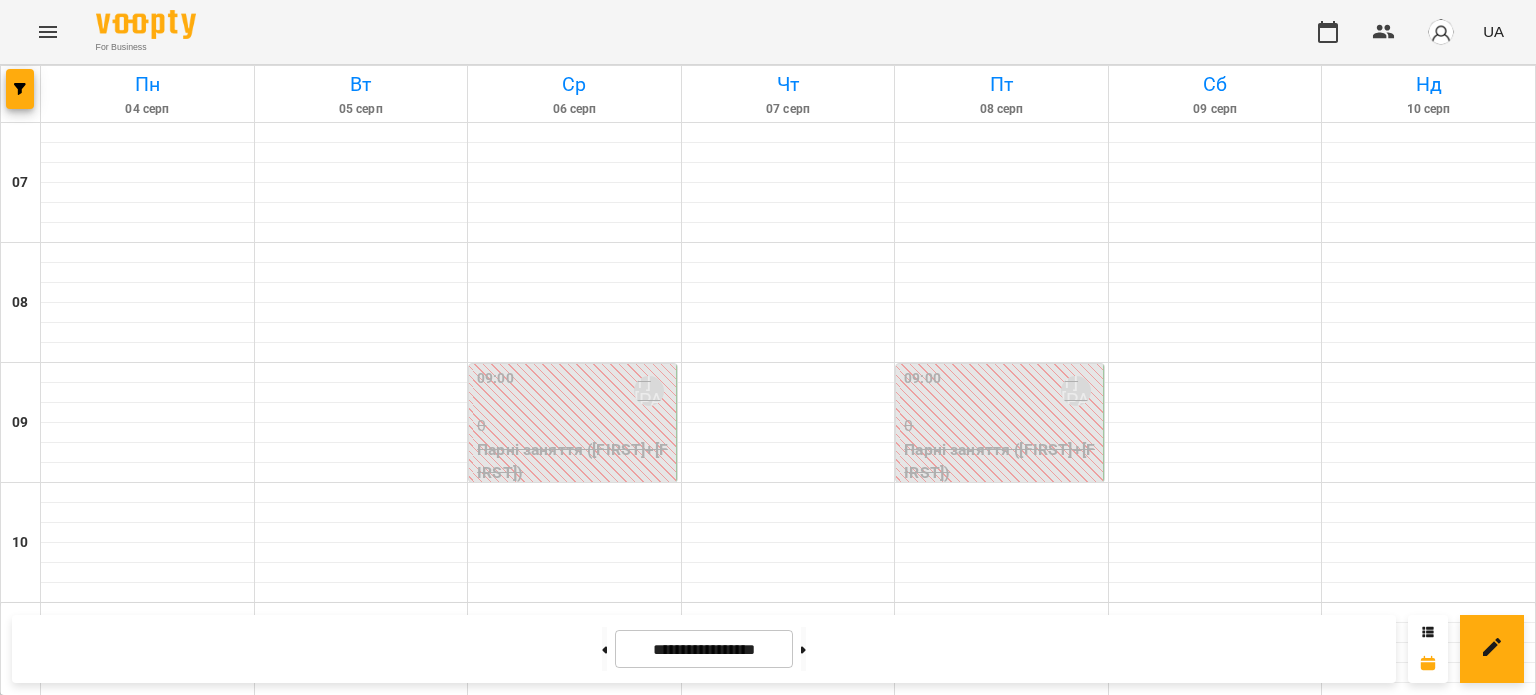 click on "0" at bounding box center [788, 1506] 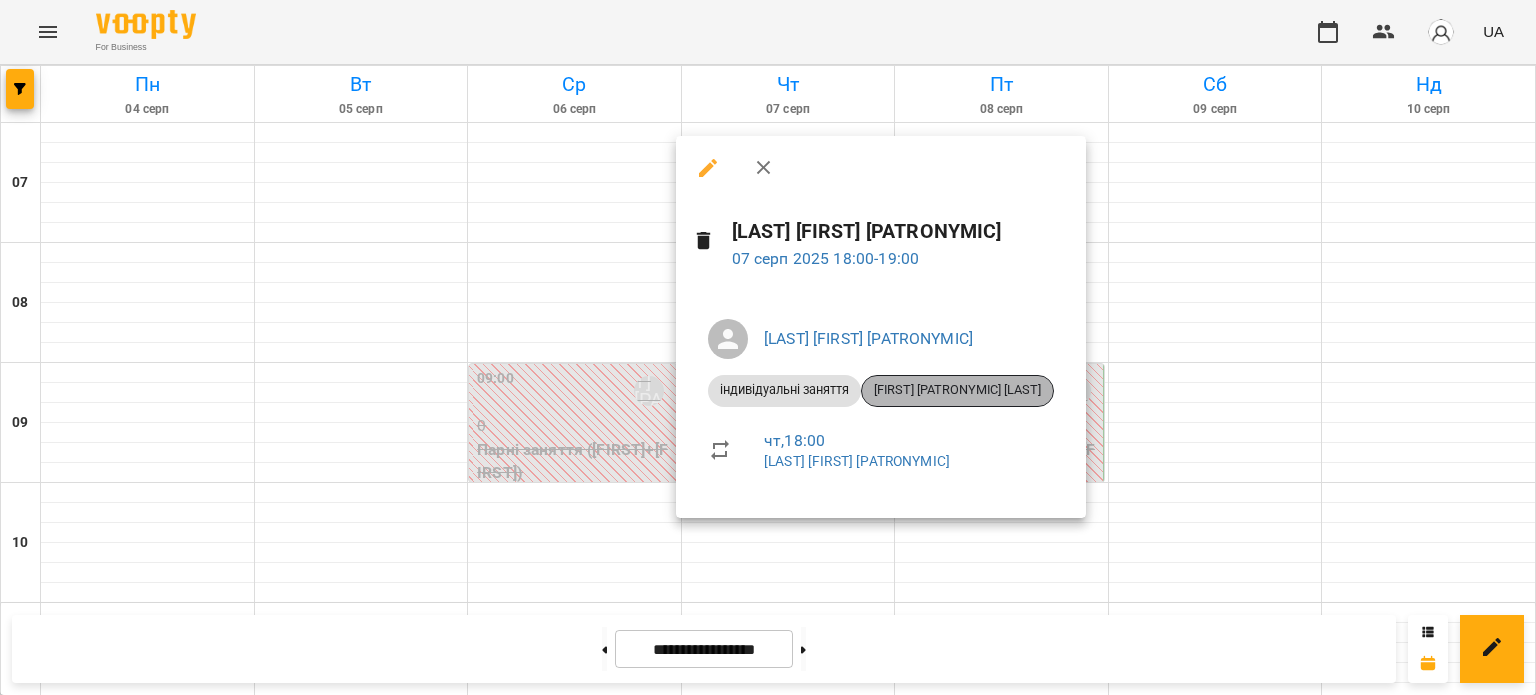 click on "[FIRST] [PATRONYMIC] [LAST]" at bounding box center (957, 390) 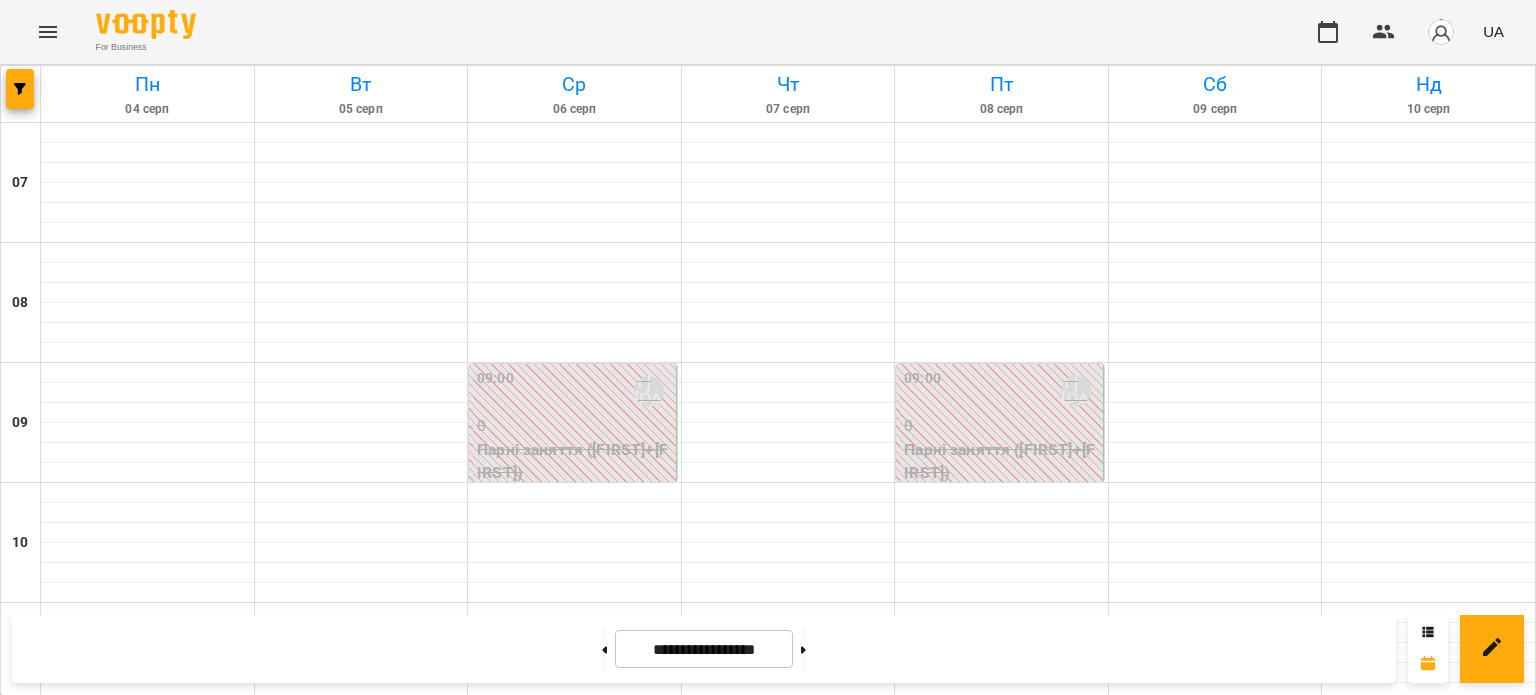 scroll, scrollTop: 900, scrollLeft: 0, axis: vertical 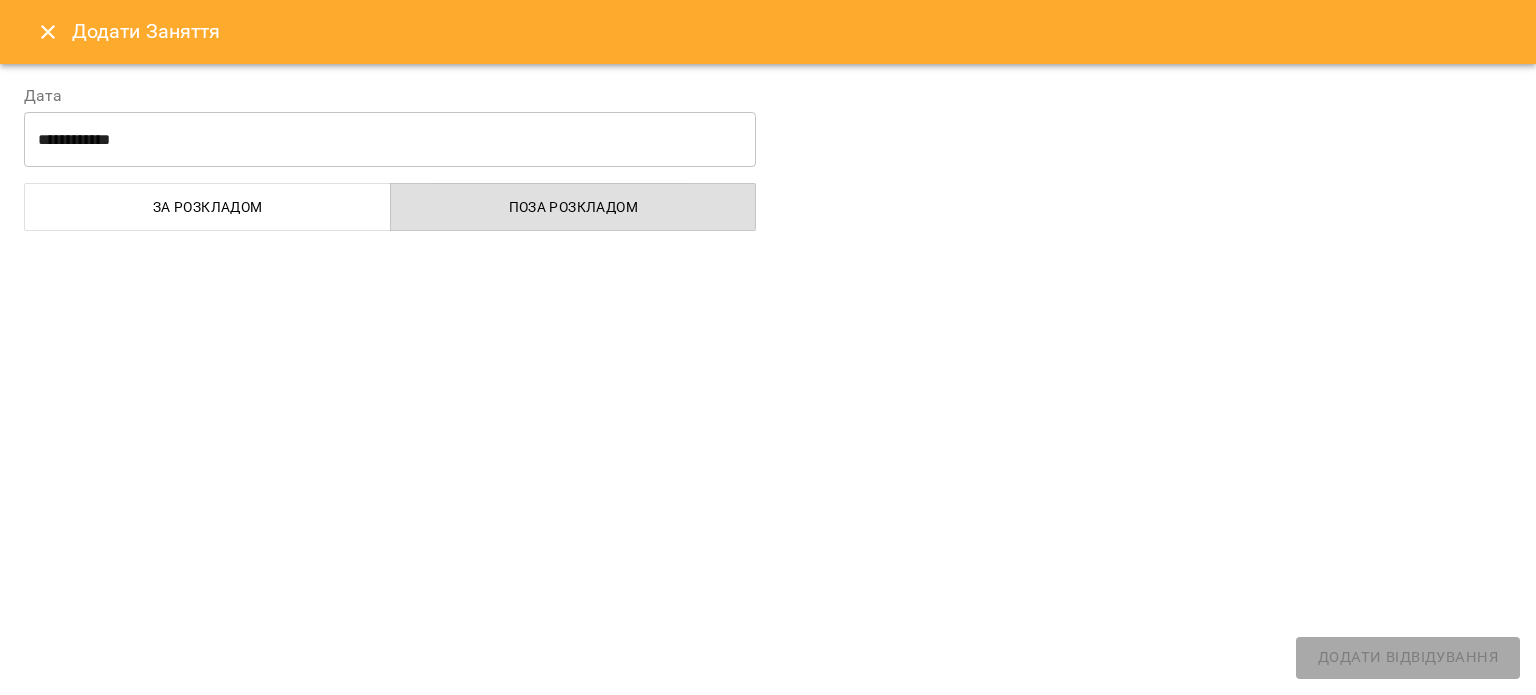 select on "**********" 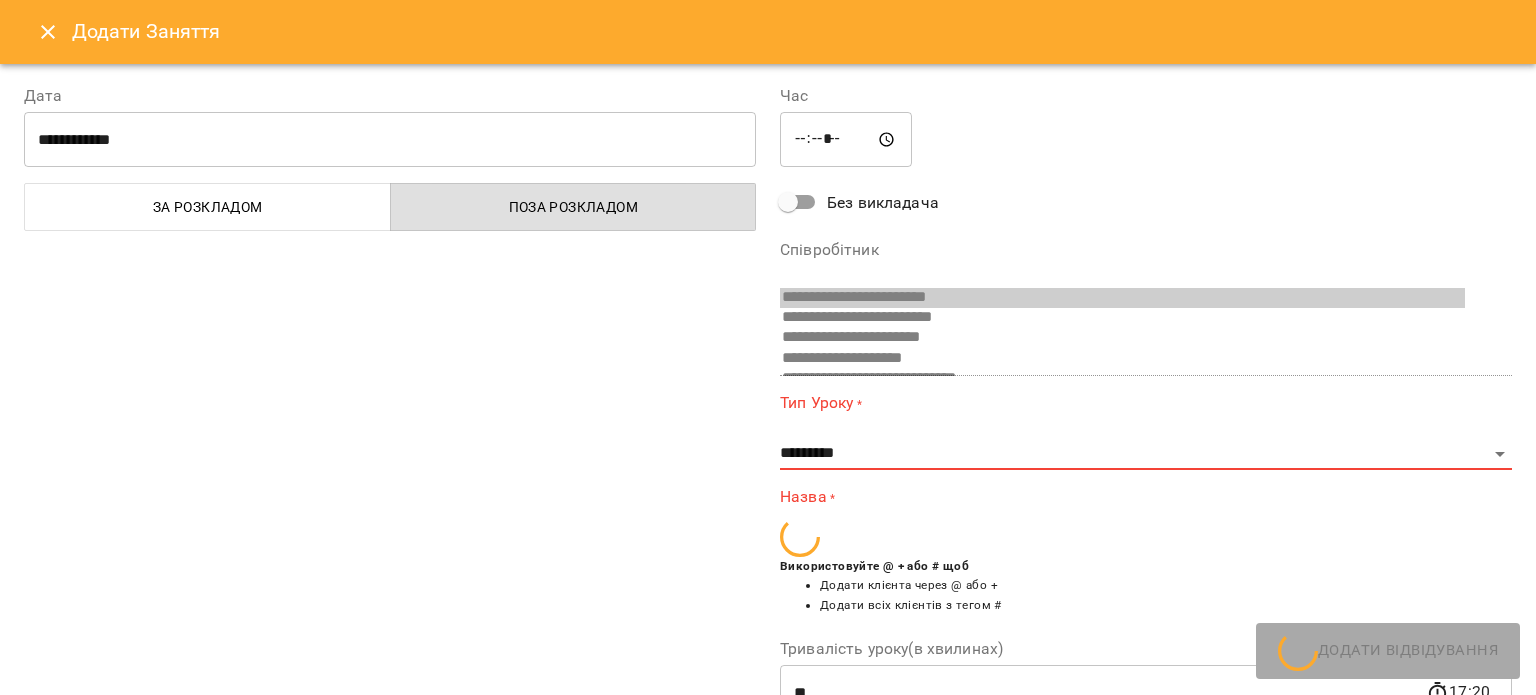 scroll, scrollTop: 53, scrollLeft: 0, axis: vertical 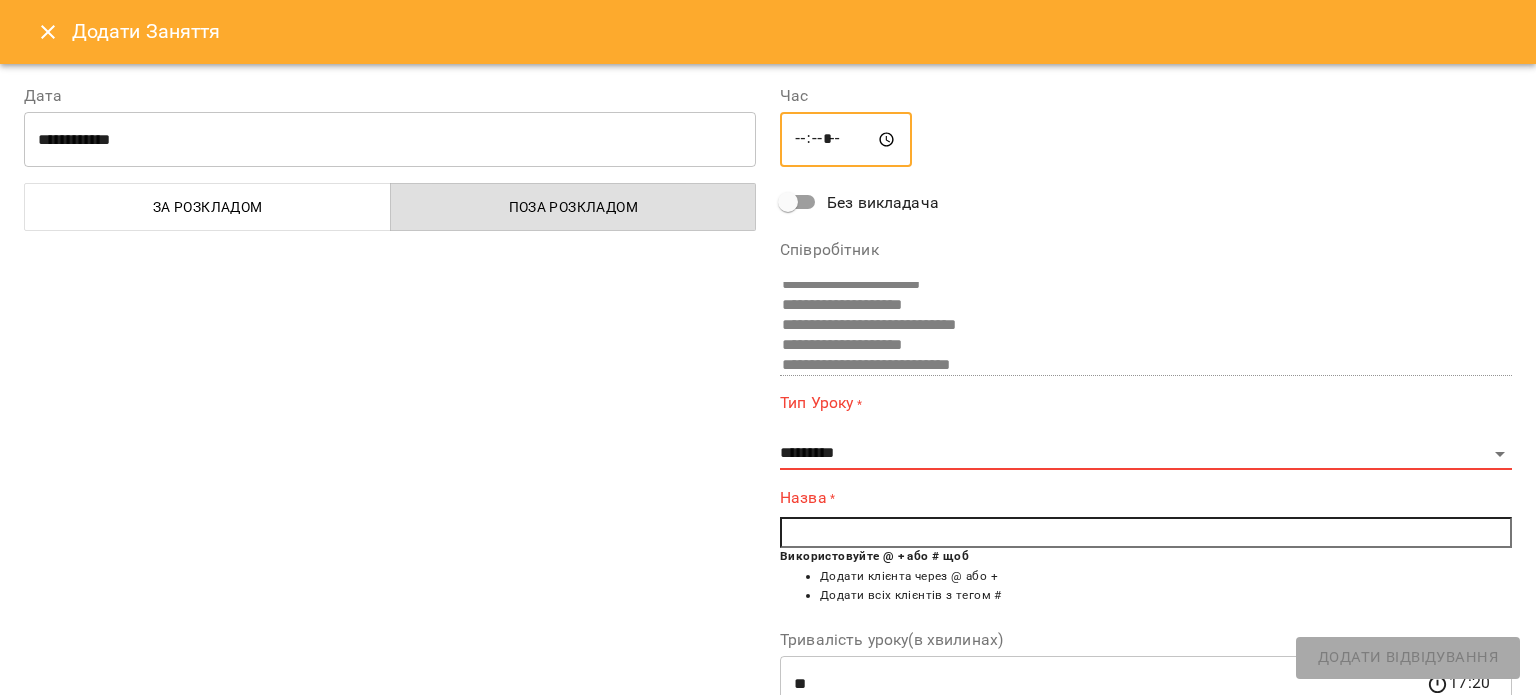 click on "*****" at bounding box center (846, 140) 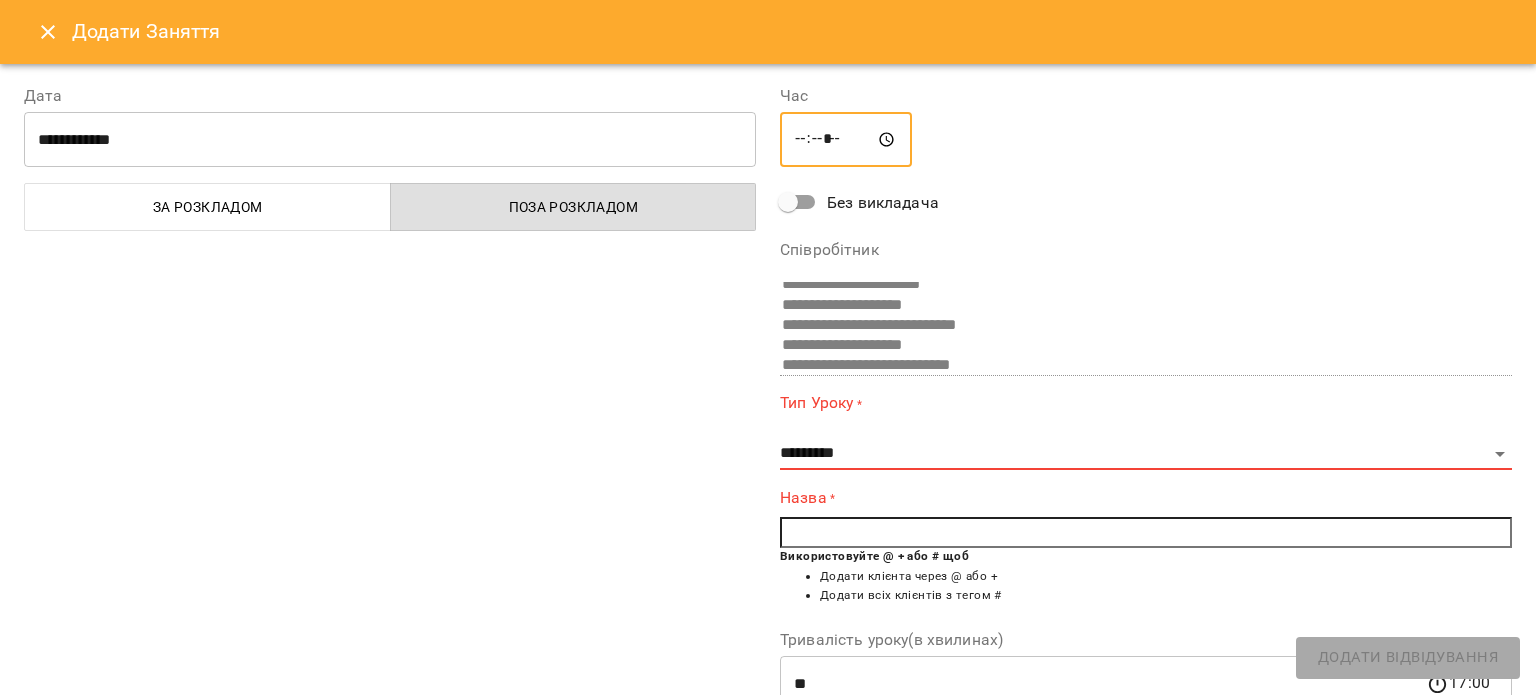 type on "*****" 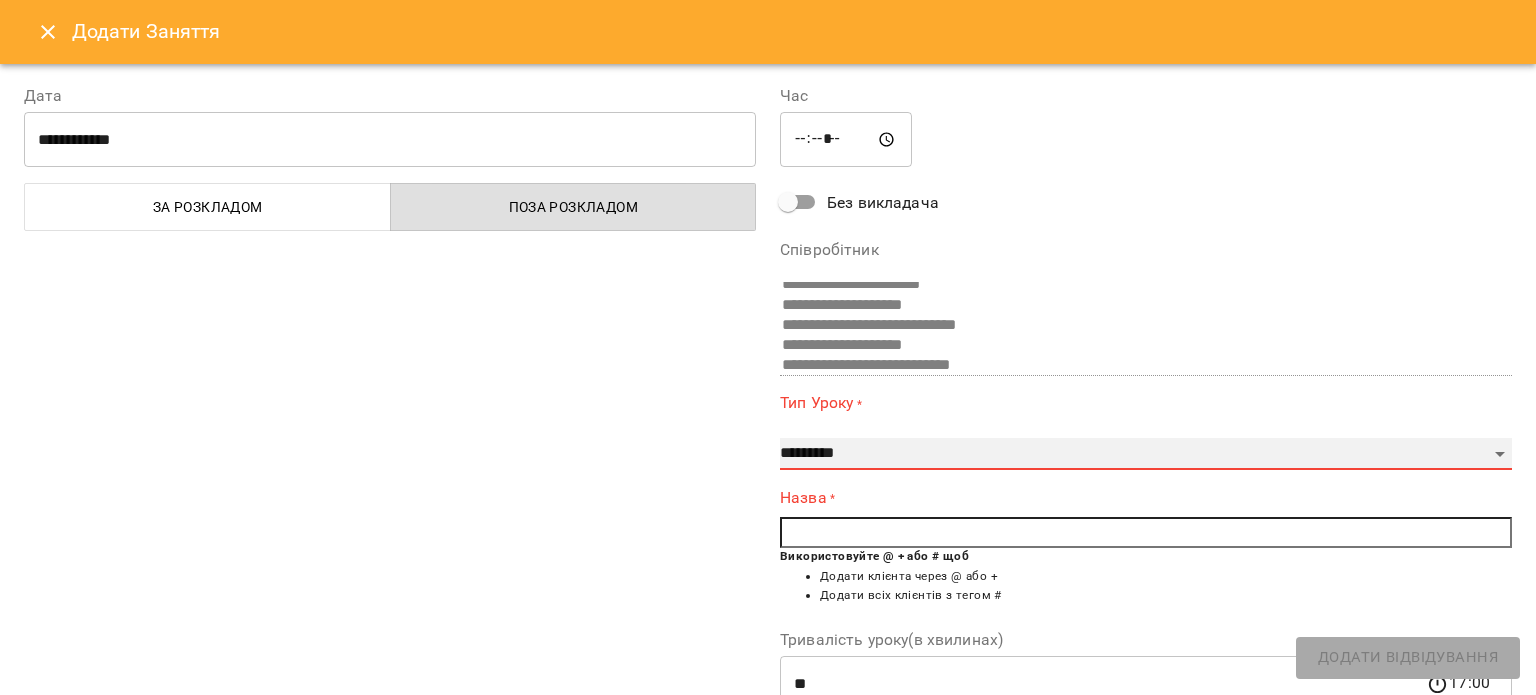 click on "**********" at bounding box center (1146, 454) 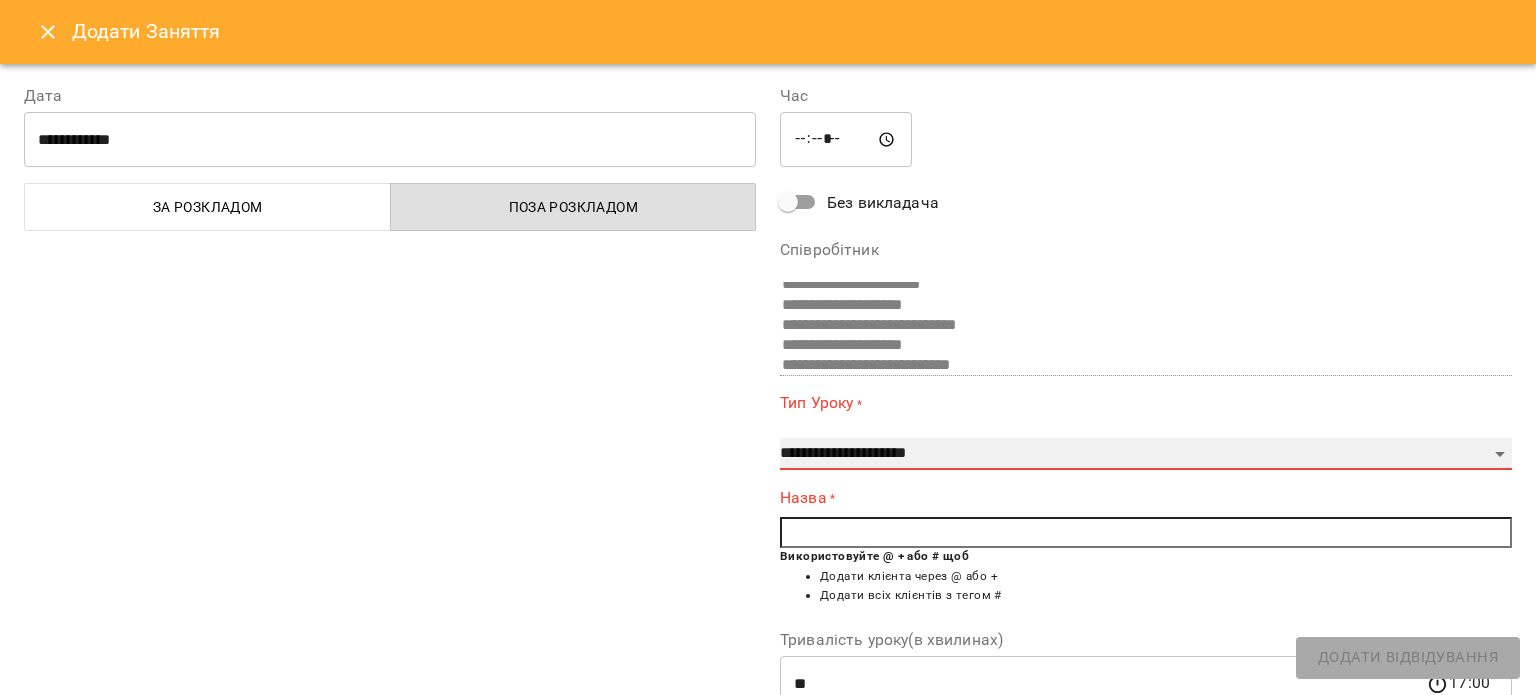 click on "**********" at bounding box center (1146, 454) 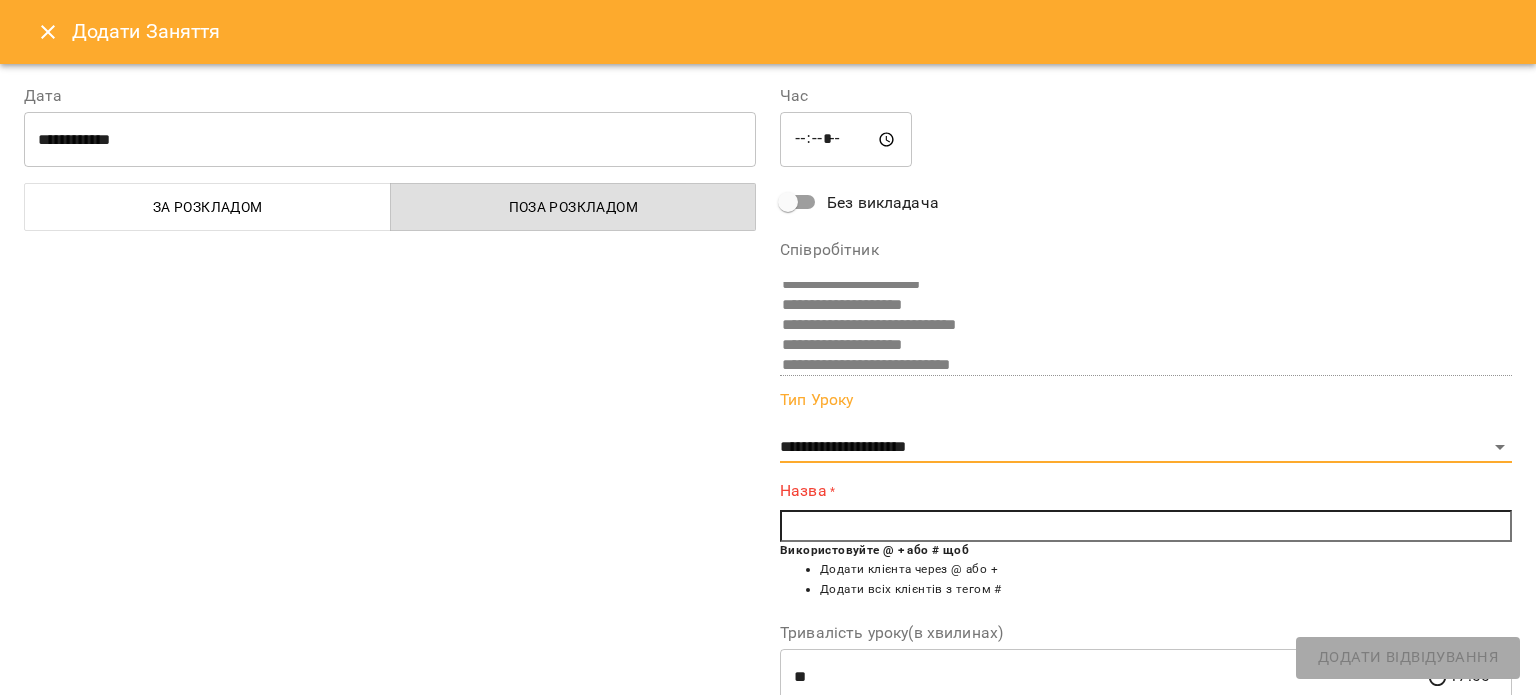 click at bounding box center [1146, 526] 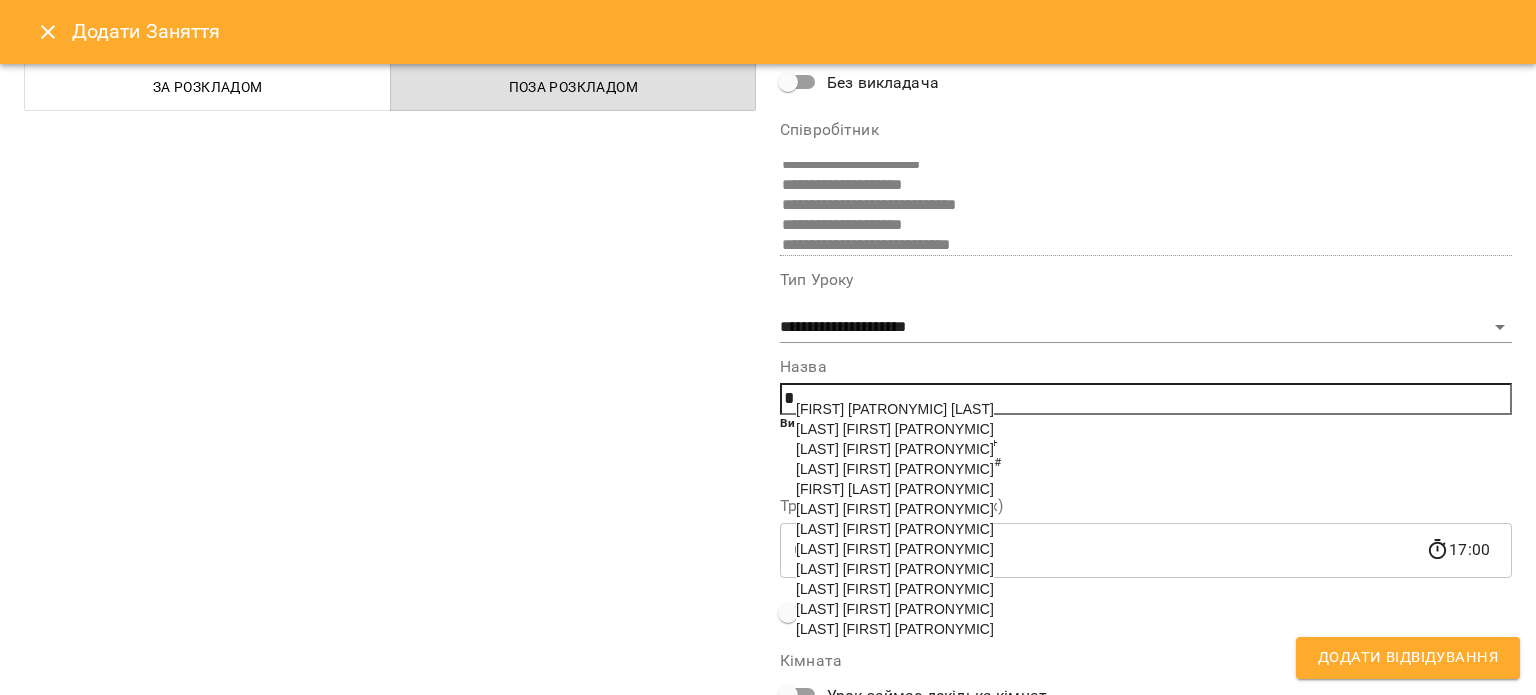 scroll, scrollTop: 200, scrollLeft: 0, axis: vertical 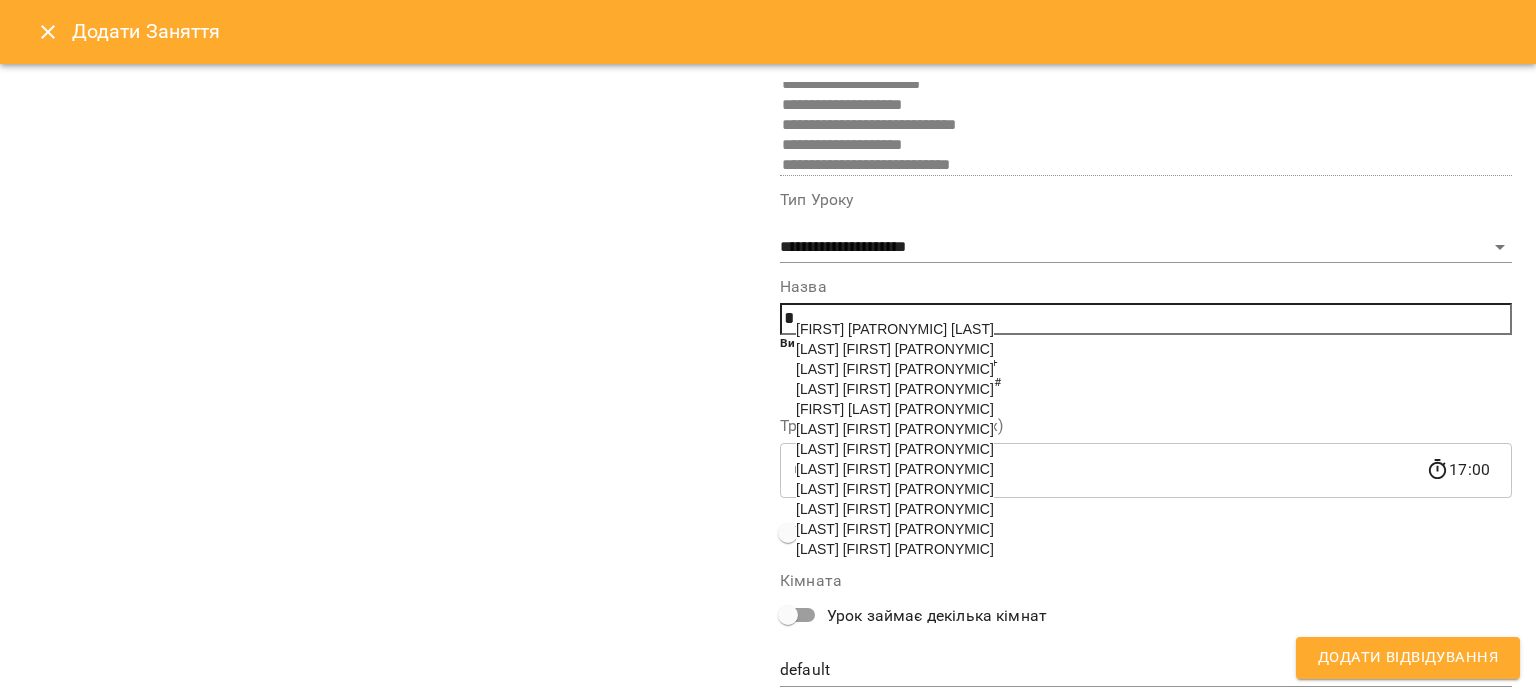 click on "[LAST] [FIRST] [PATRONYMIC]" at bounding box center (895, 509) 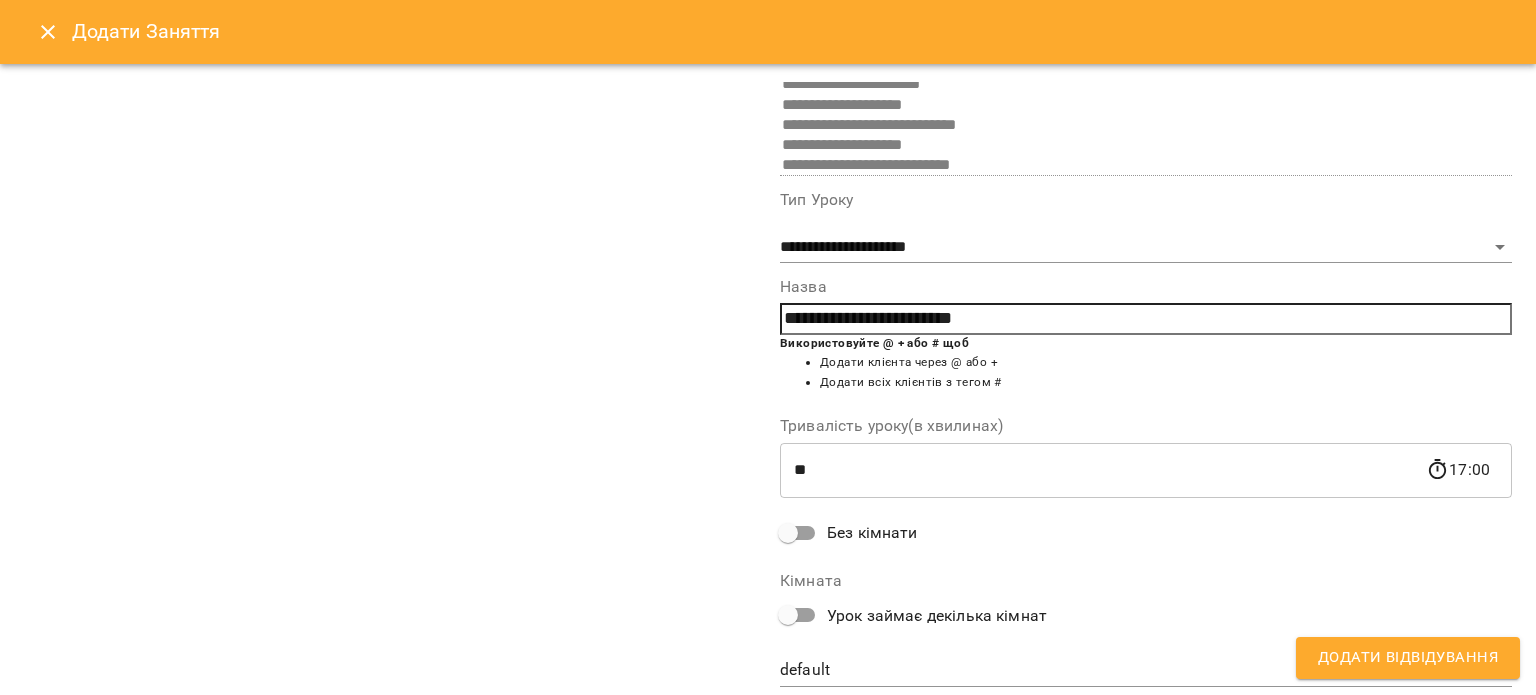scroll, scrollTop: 0, scrollLeft: 0, axis: both 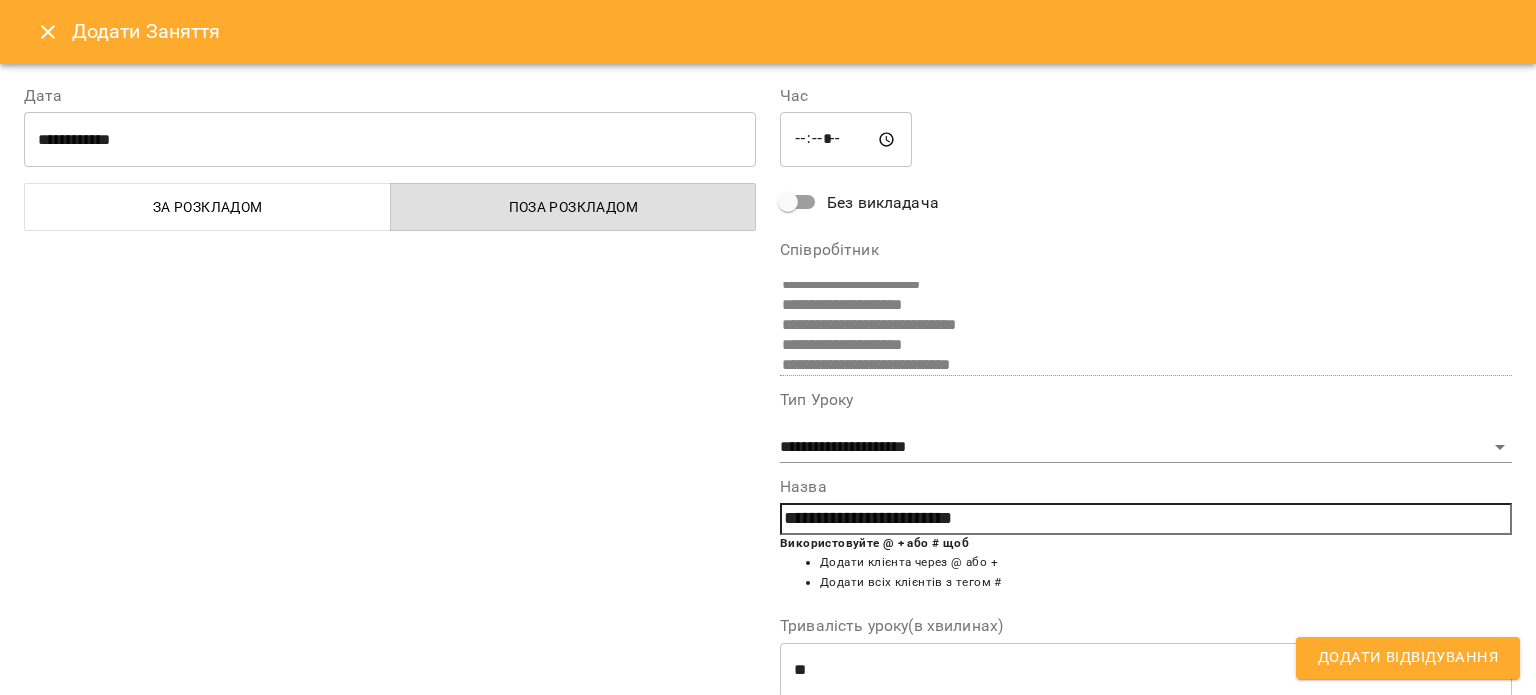 type on "**********" 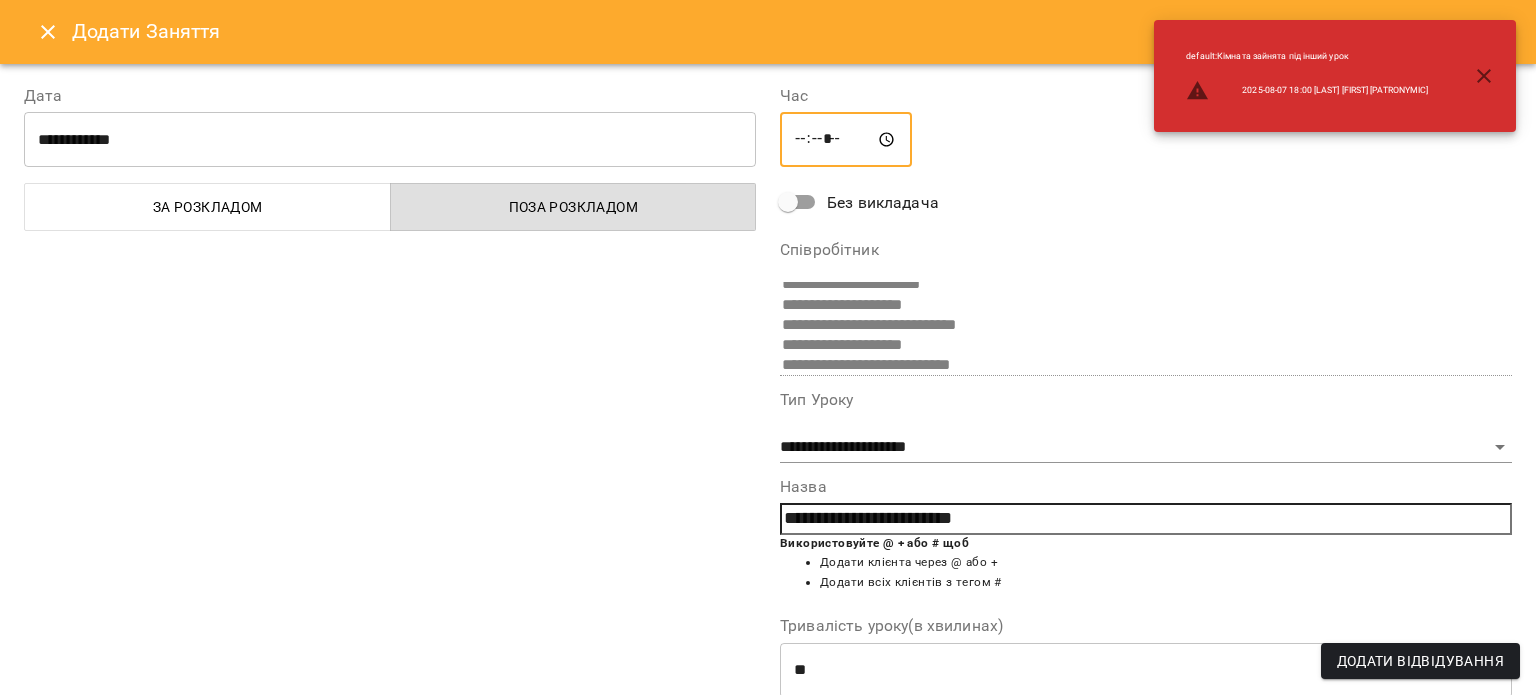type on "*****" 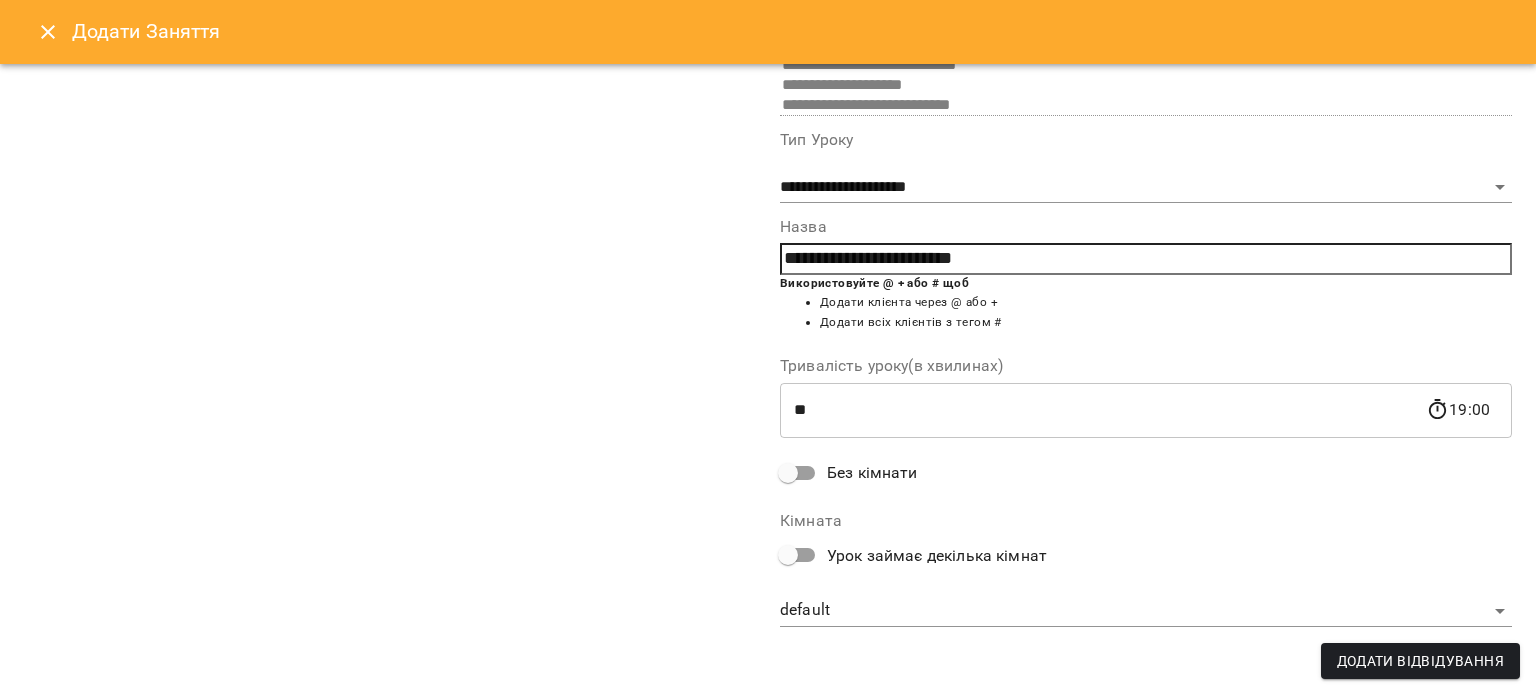 scroll, scrollTop: 285, scrollLeft: 0, axis: vertical 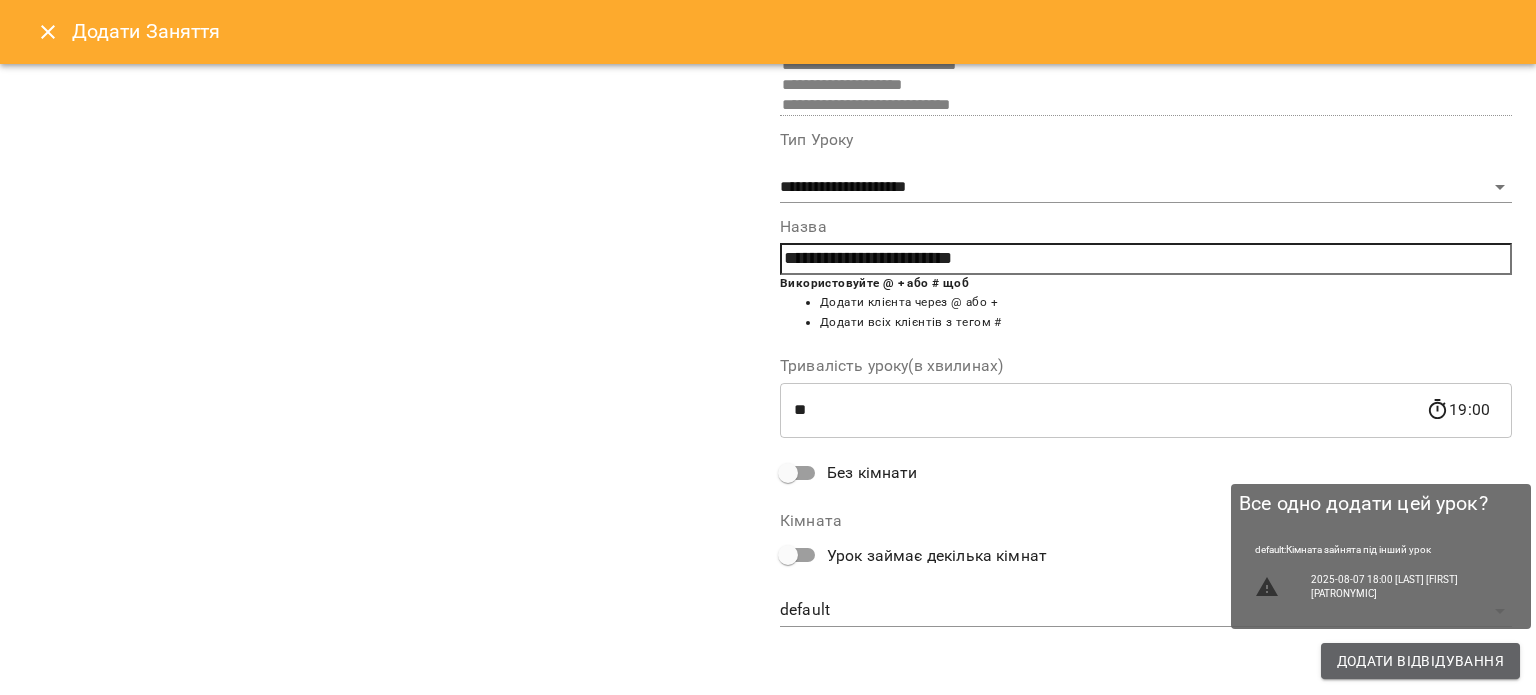 click on "Додати Відвідування" at bounding box center (1420, 661) 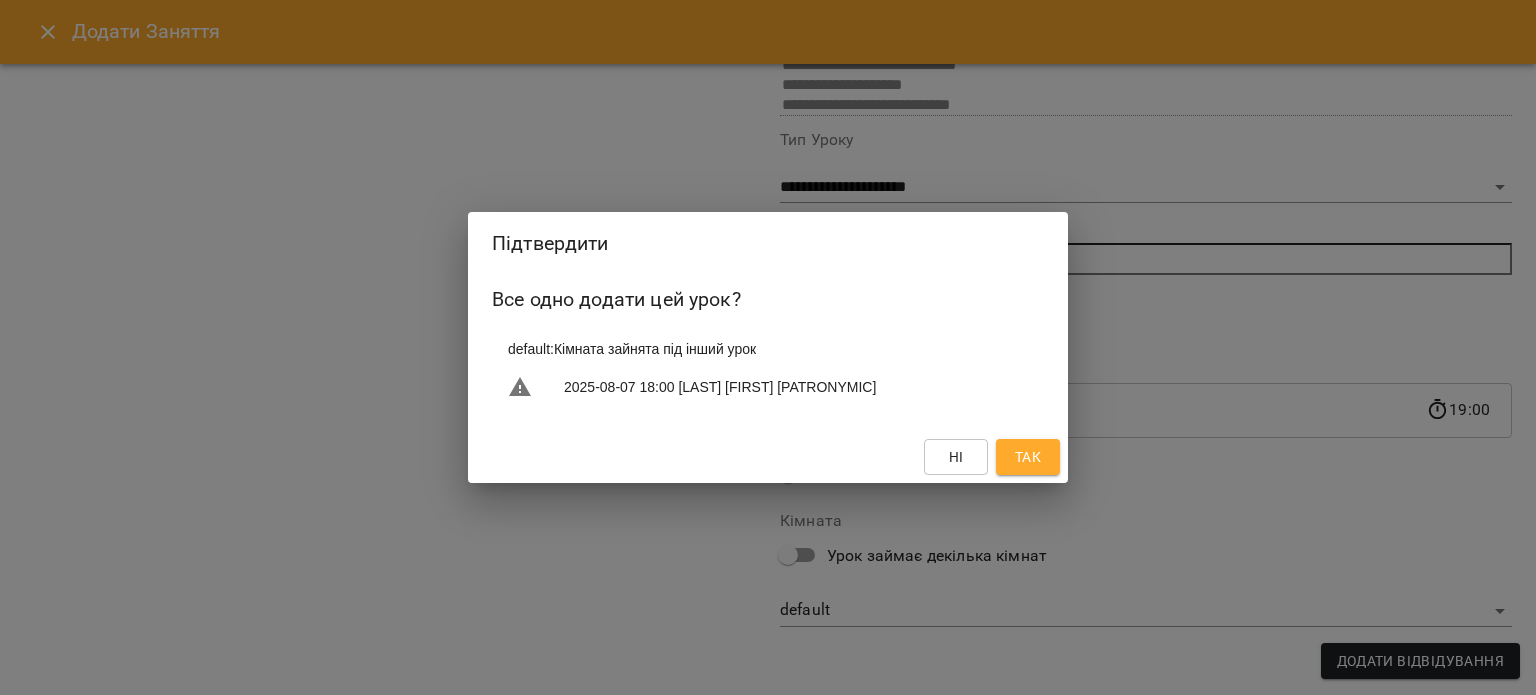 click on "Так" at bounding box center [1028, 457] 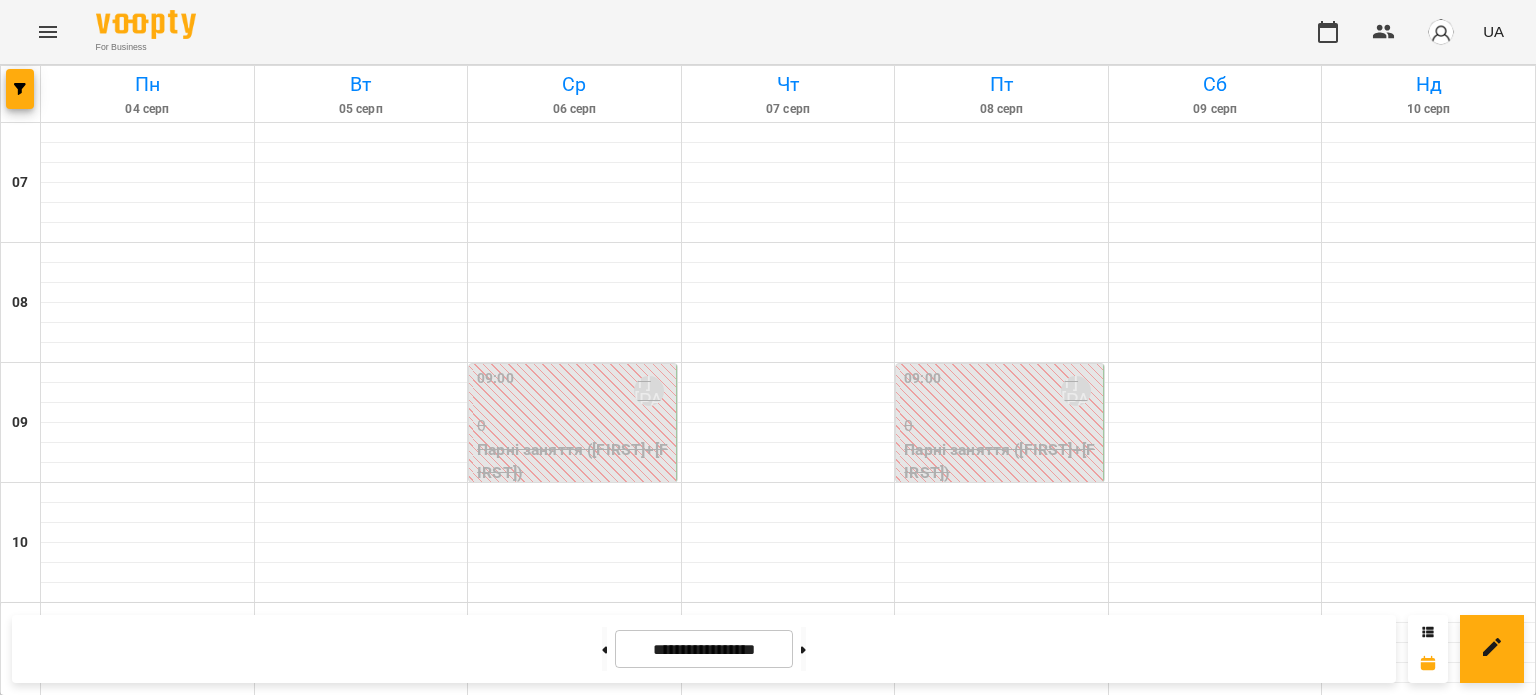scroll, scrollTop: 1200, scrollLeft: 0, axis: vertical 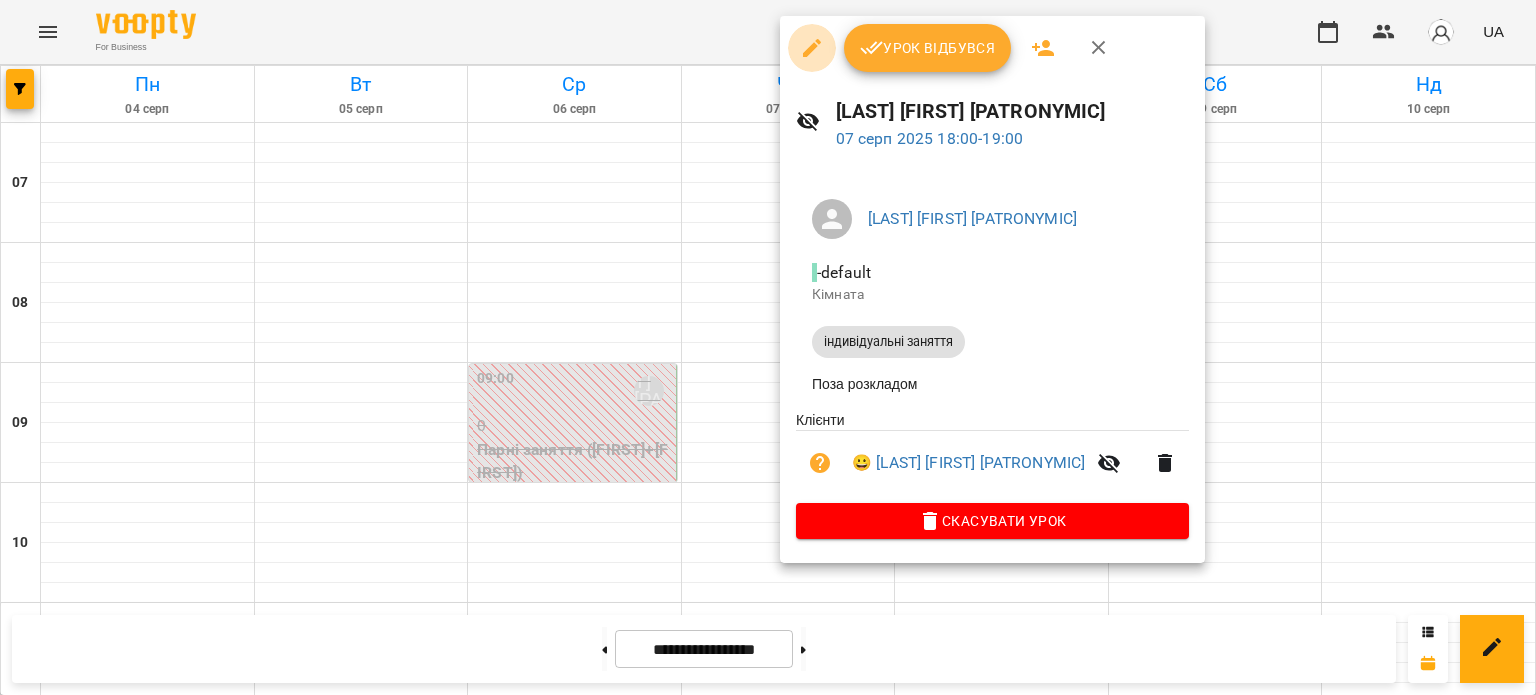 click 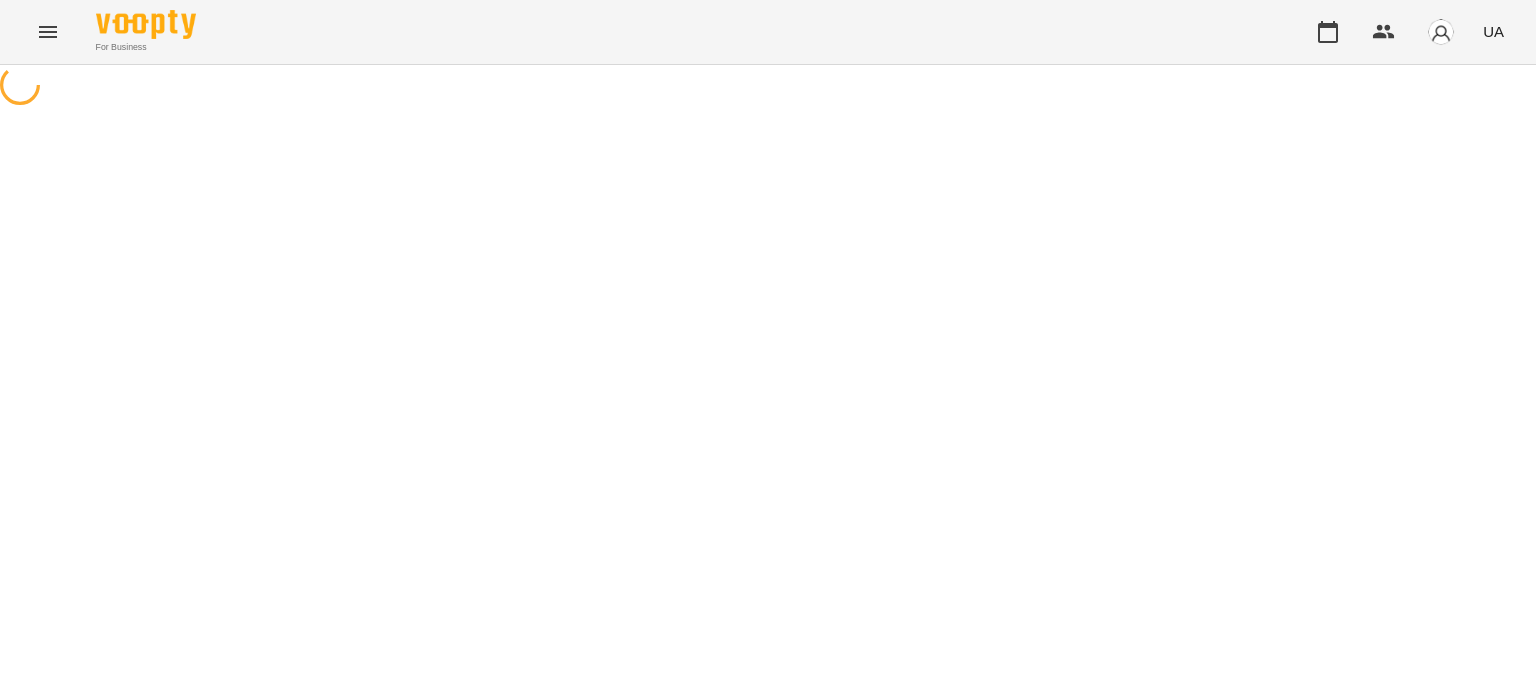 select on "**********" 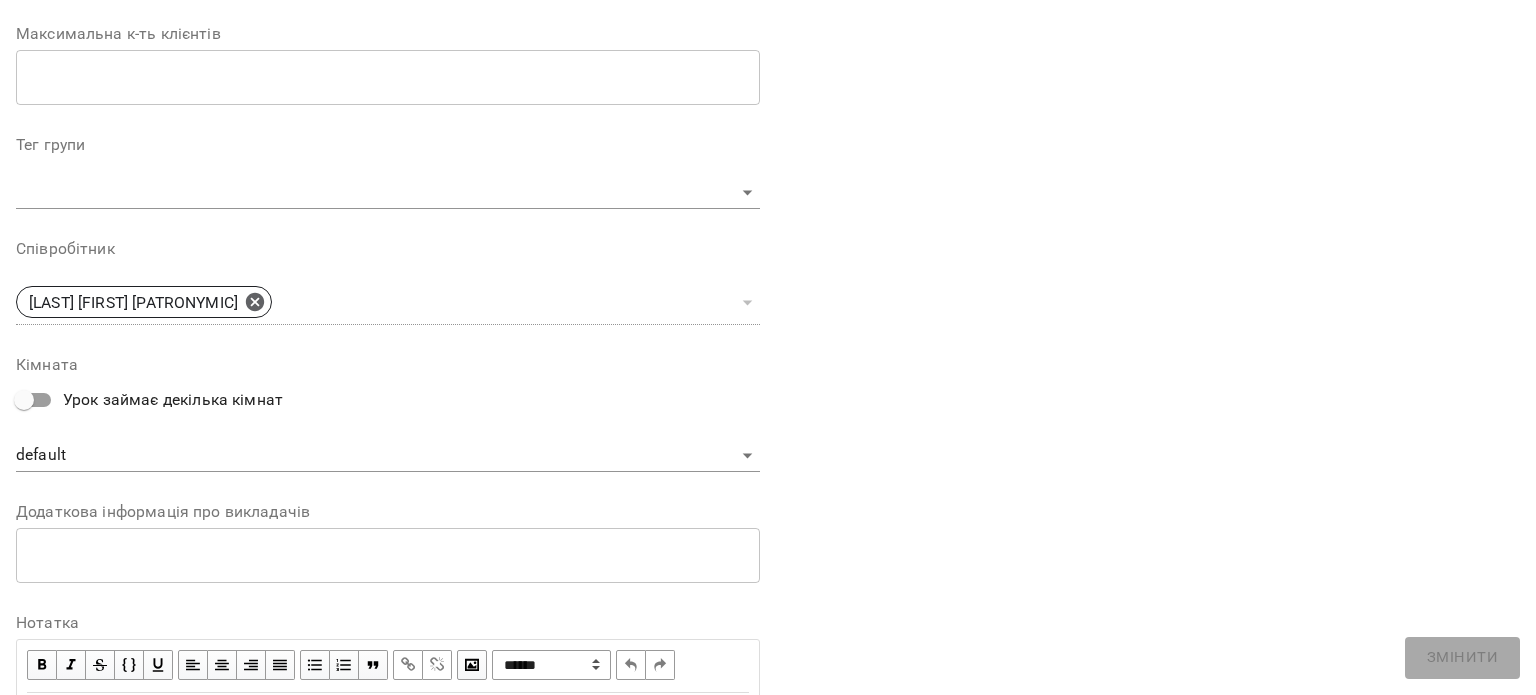 scroll, scrollTop: 600, scrollLeft: 0, axis: vertical 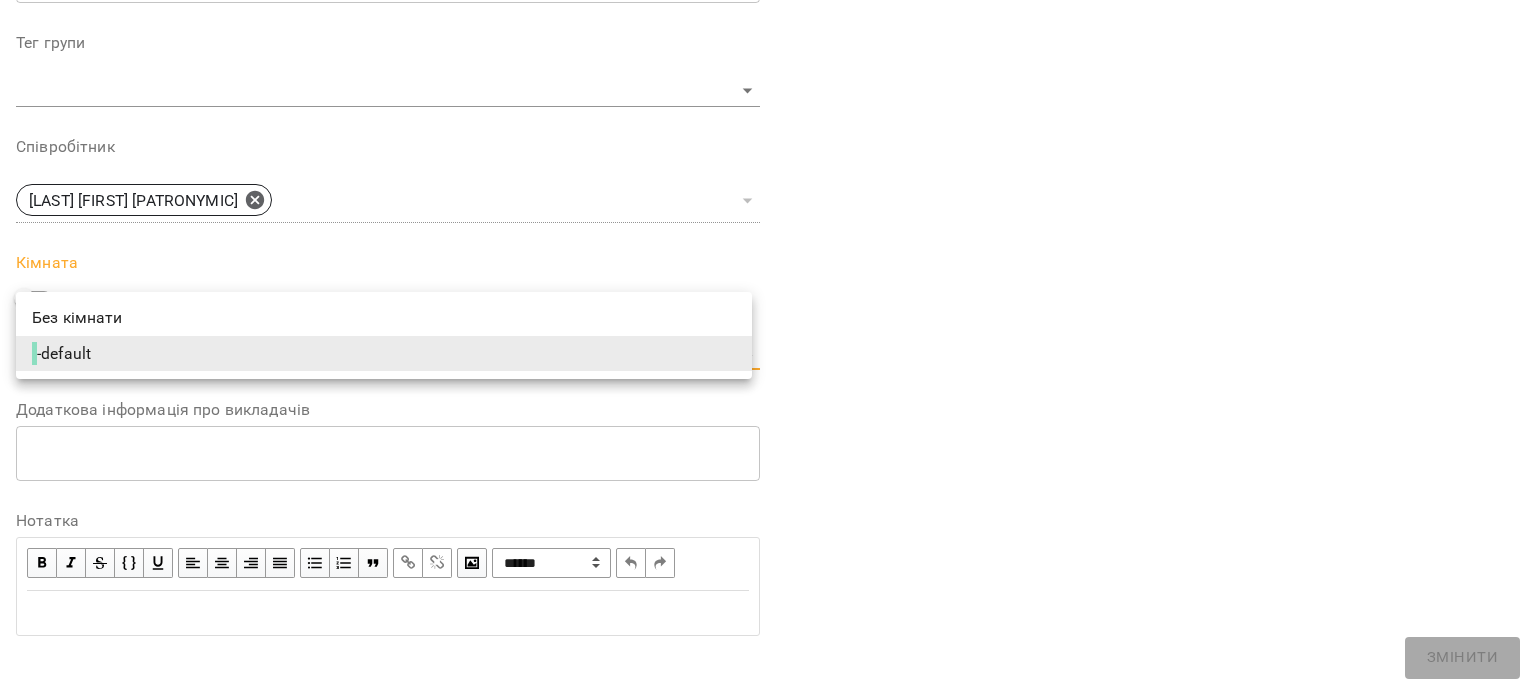 click on "**********" at bounding box center (768, 382) 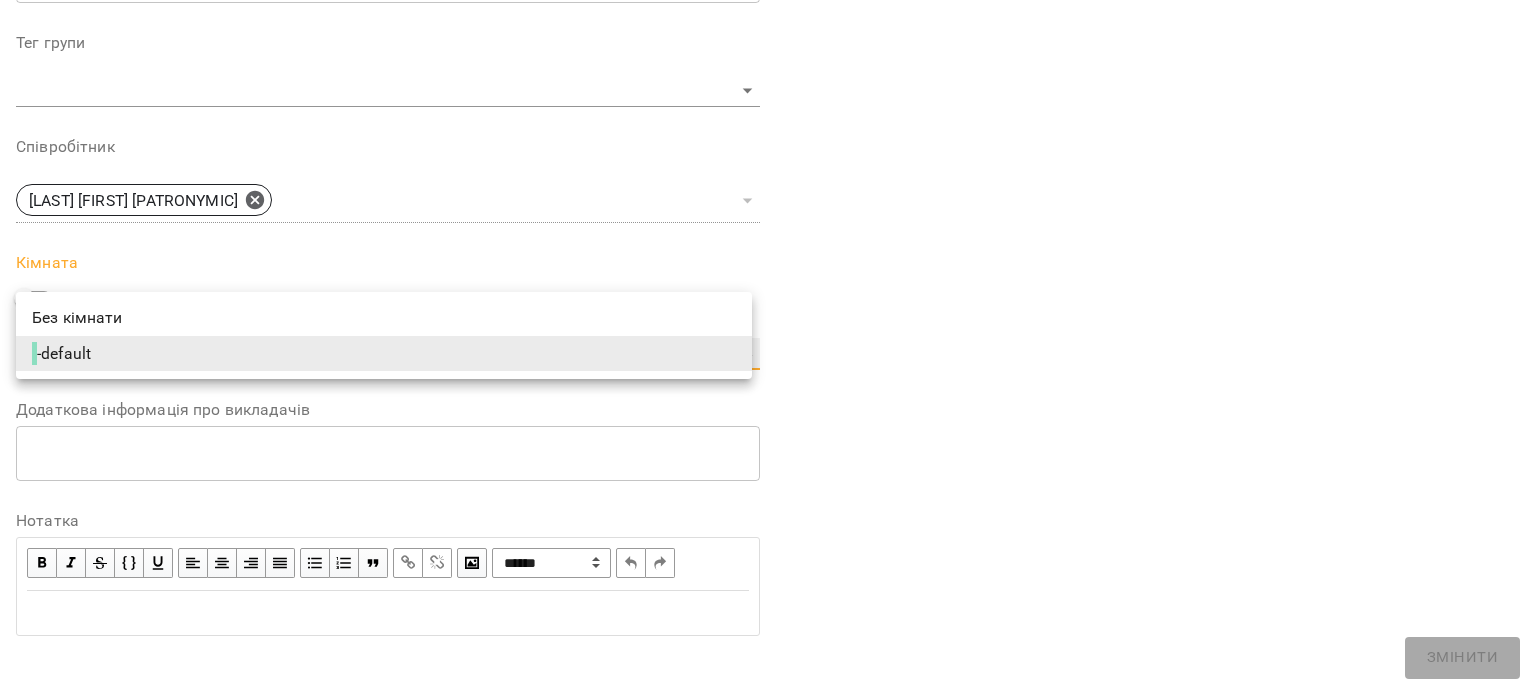 type on "**********" 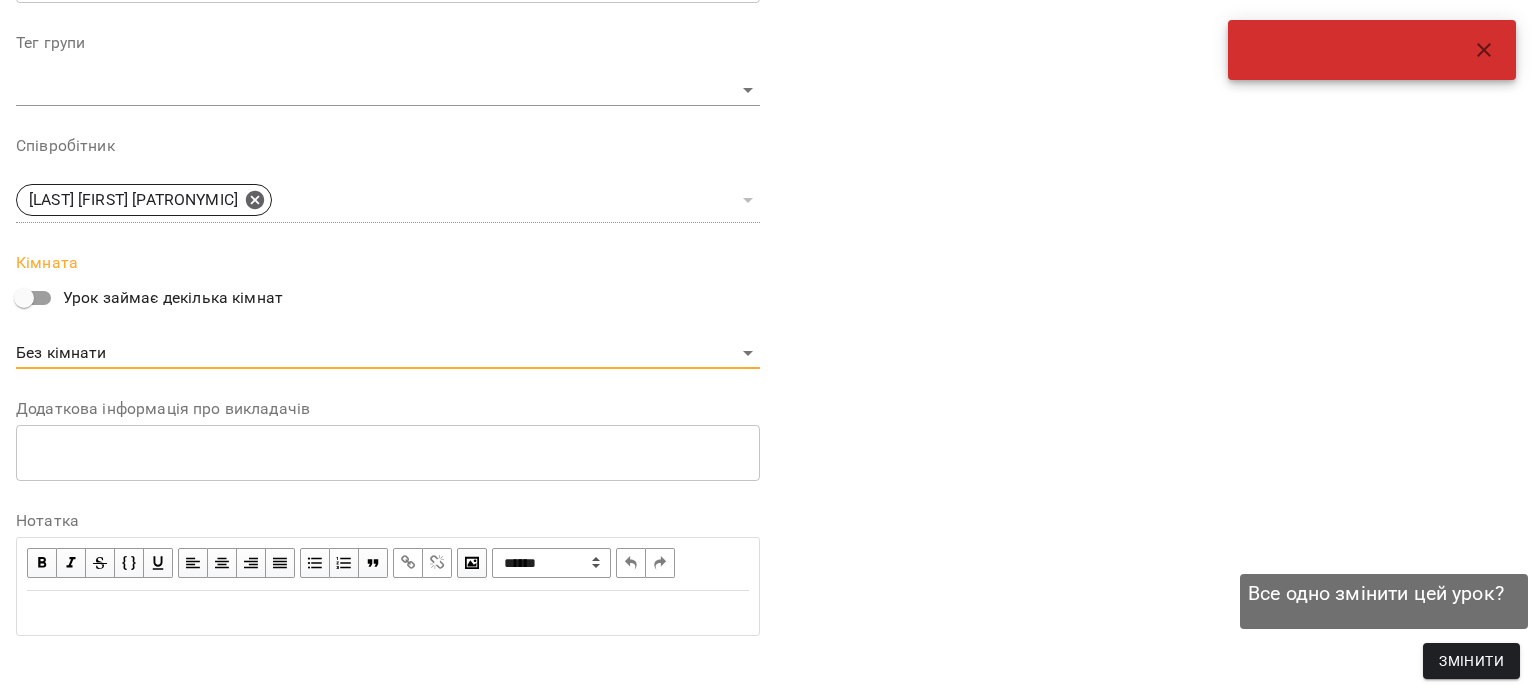 click on "Змінити" at bounding box center (1471, 661) 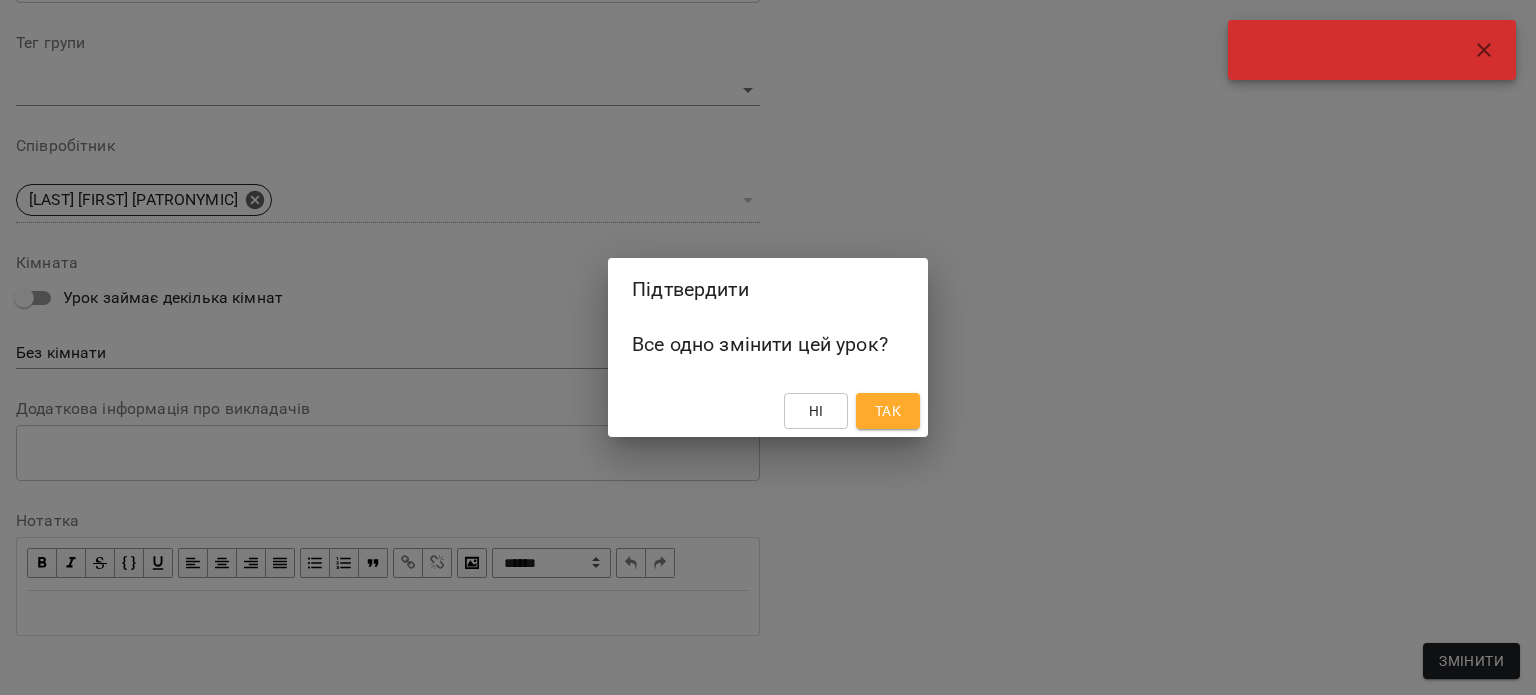 click on "Так" at bounding box center (888, 411) 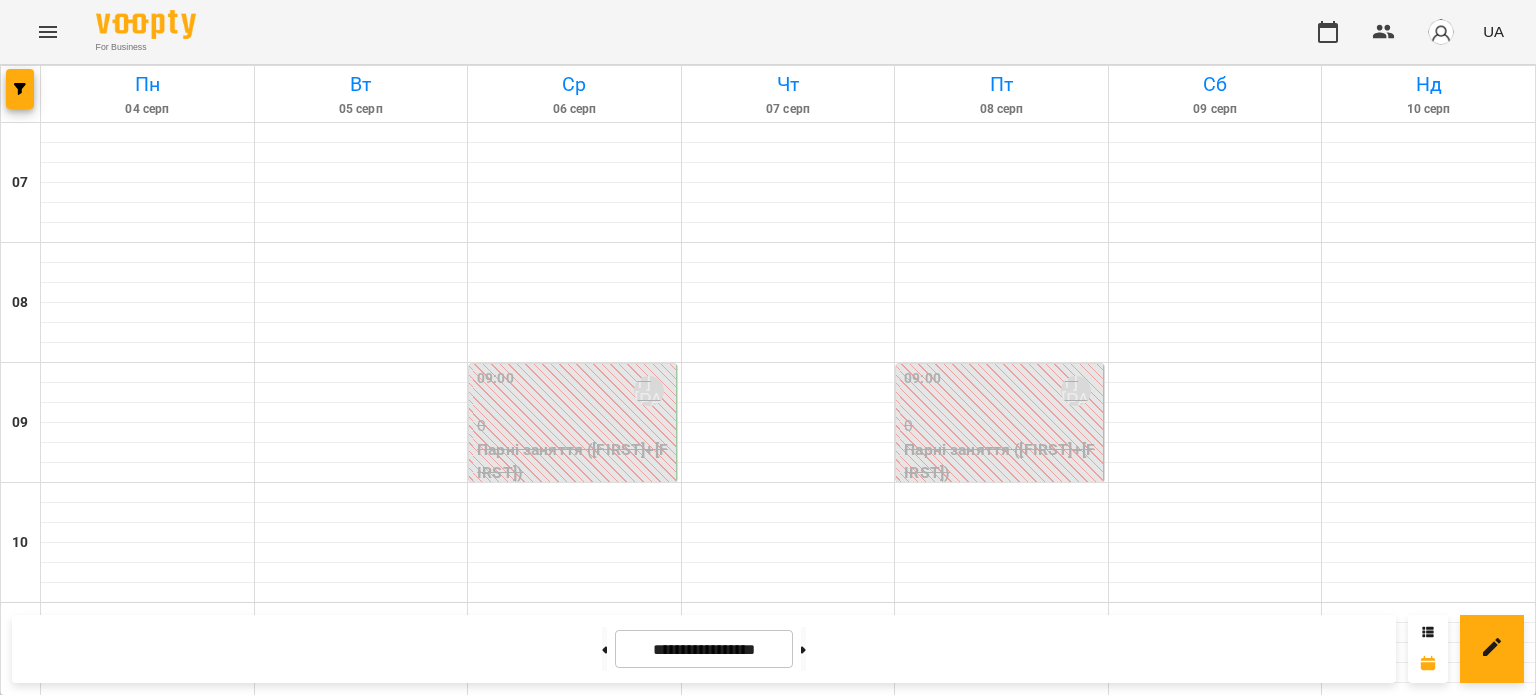 scroll, scrollTop: 1200, scrollLeft: 0, axis: vertical 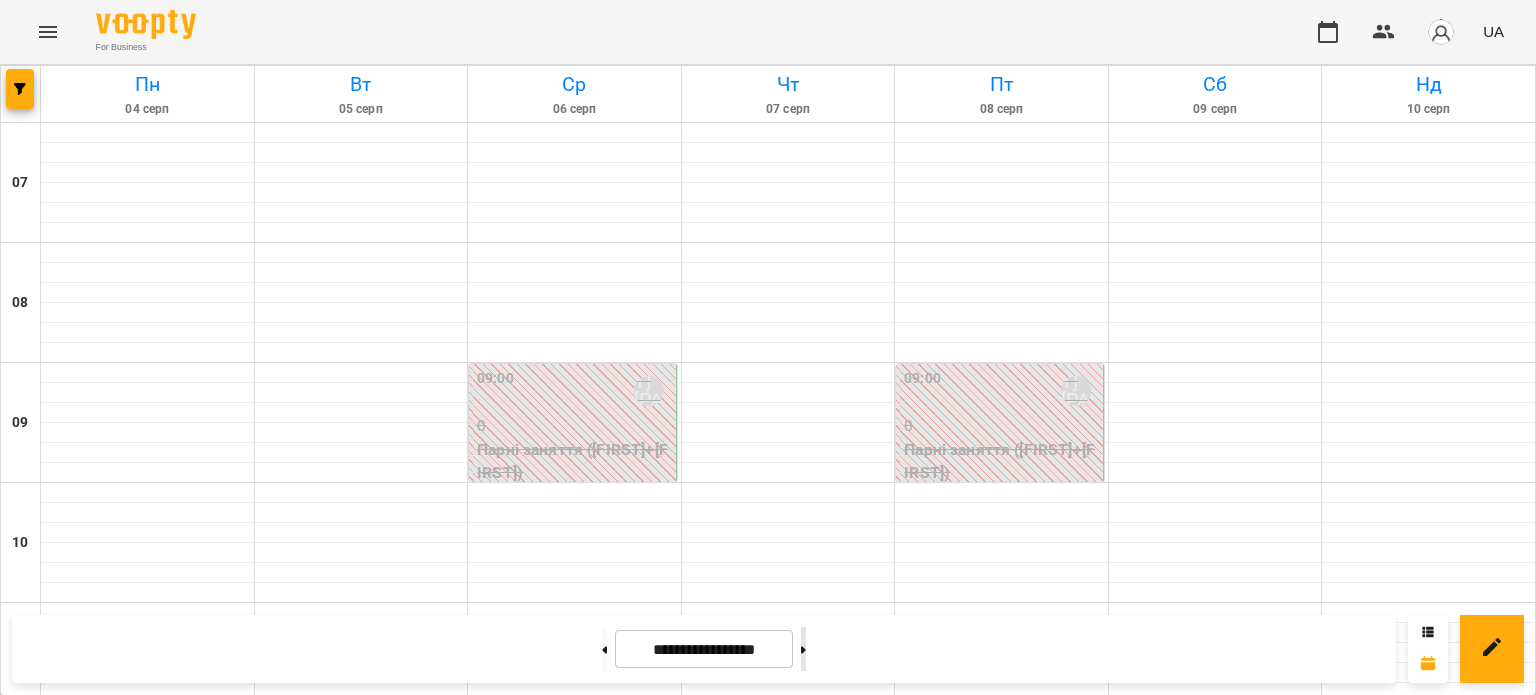 click 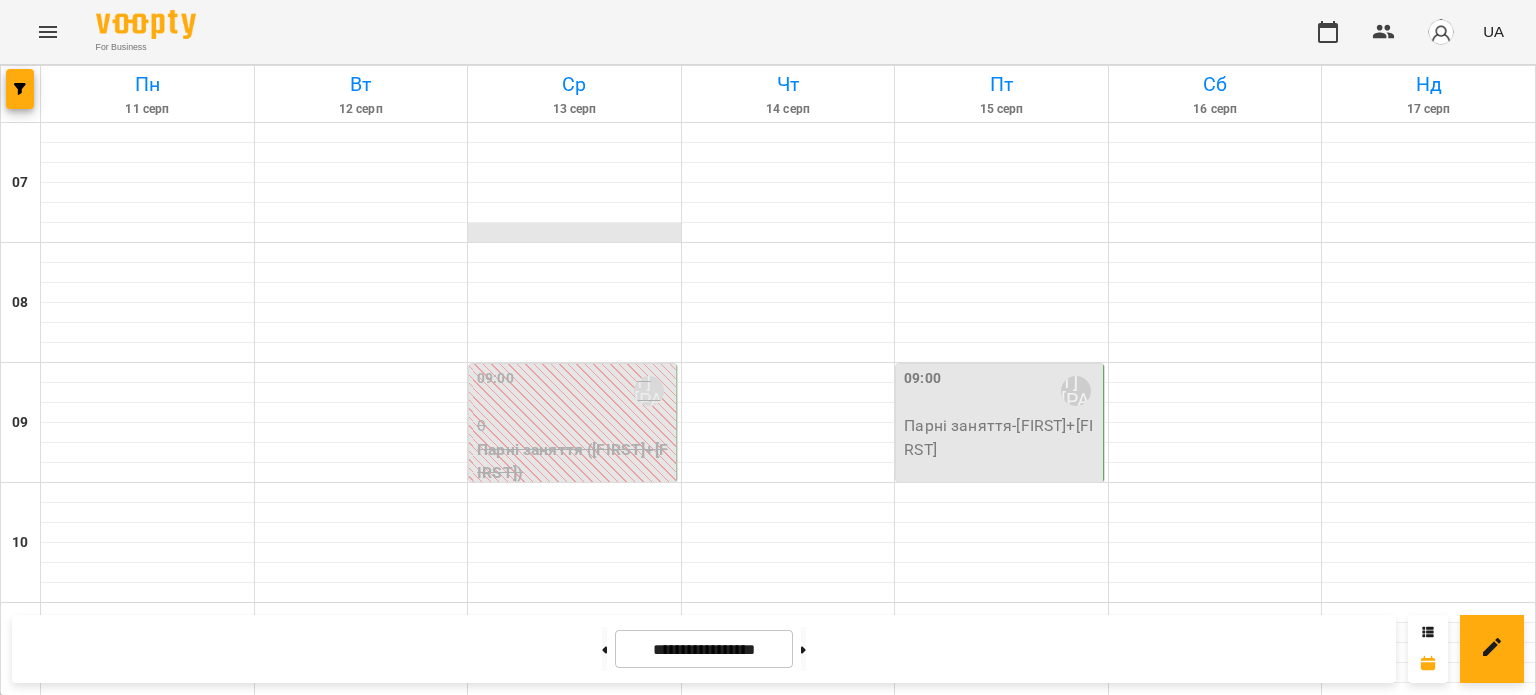 scroll, scrollTop: 37, scrollLeft: 0, axis: vertical 